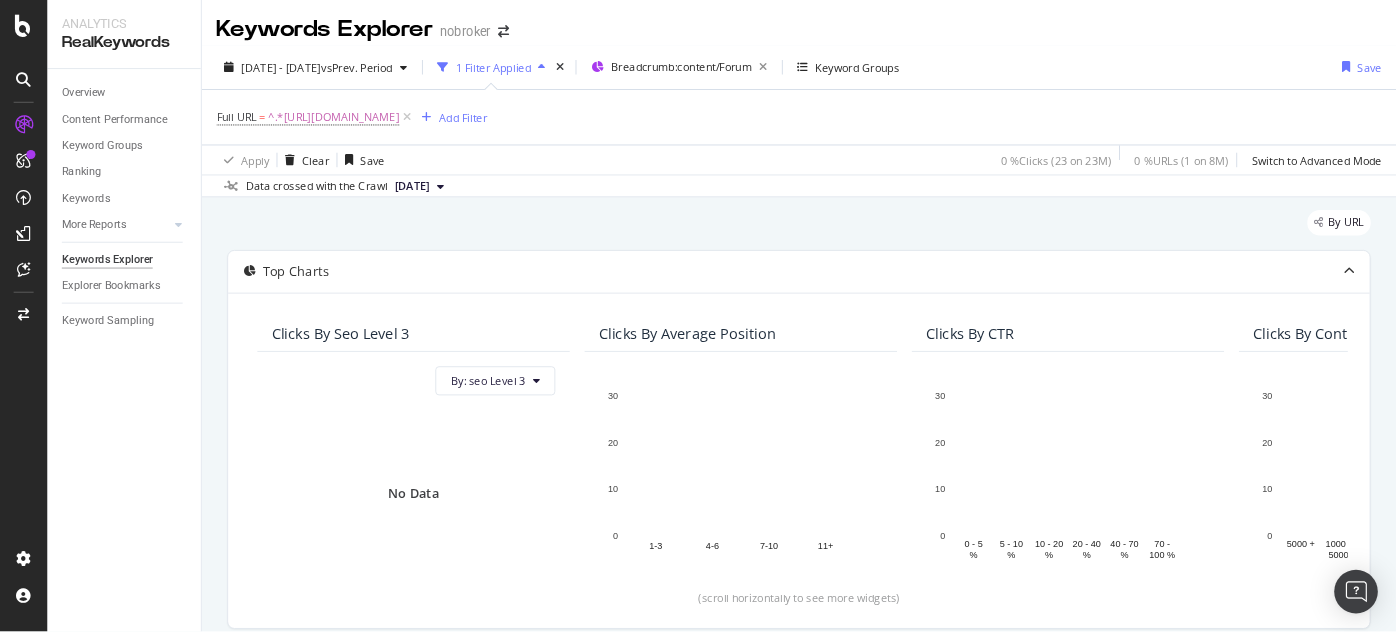 scroll, scrollTop: 0, scrollLeft: 0, axis: both 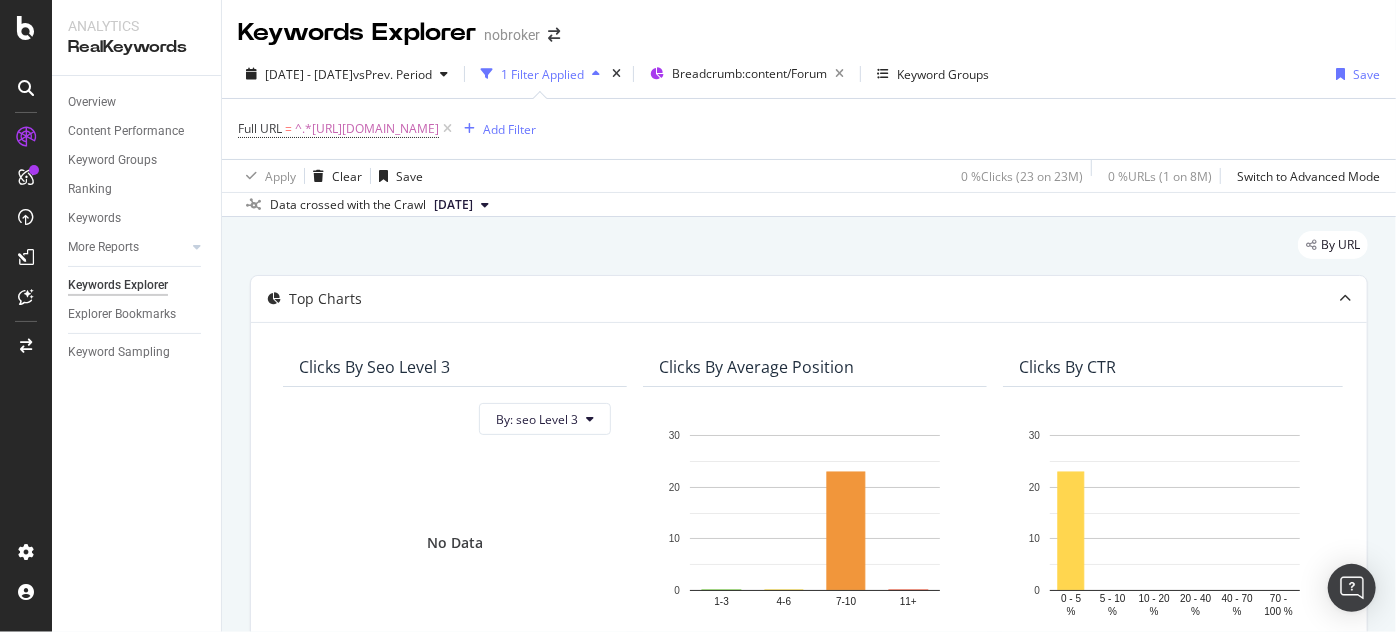 click at bounding box center [447, 129] 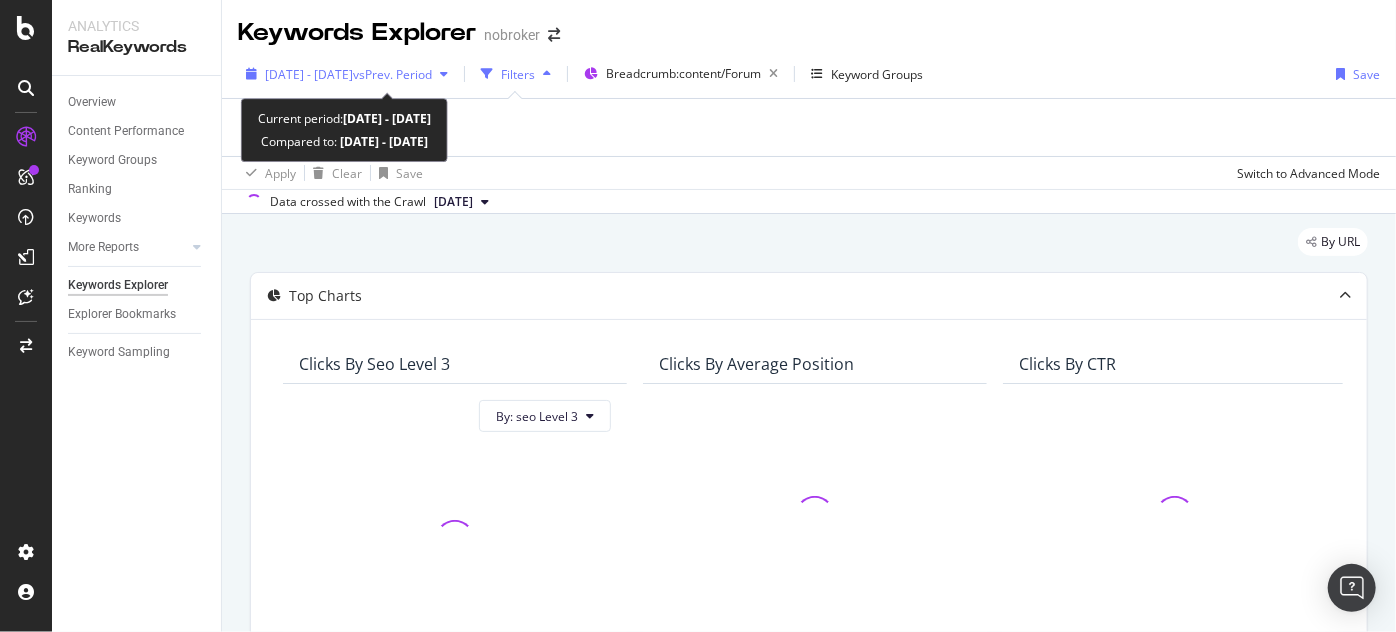 click on "[DATE] - [DATE]" at bounding box center [309, 74] 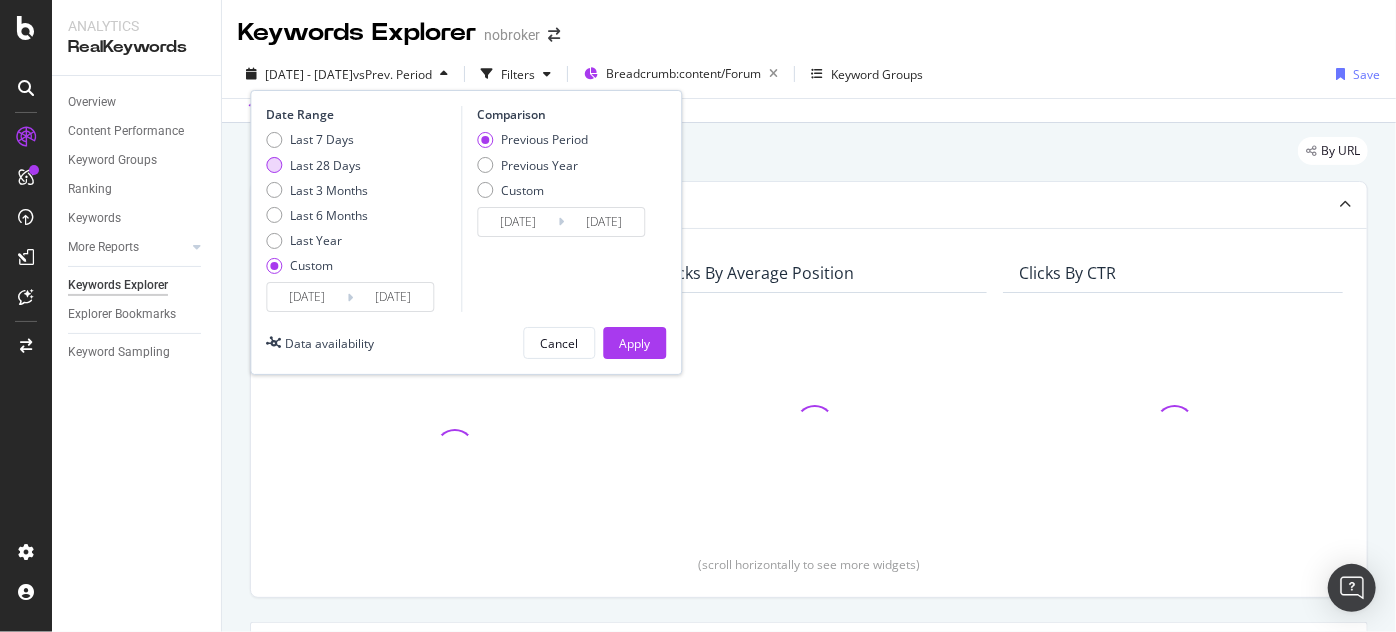 click on "Last 28 Days" at bounding box center [325, 165] 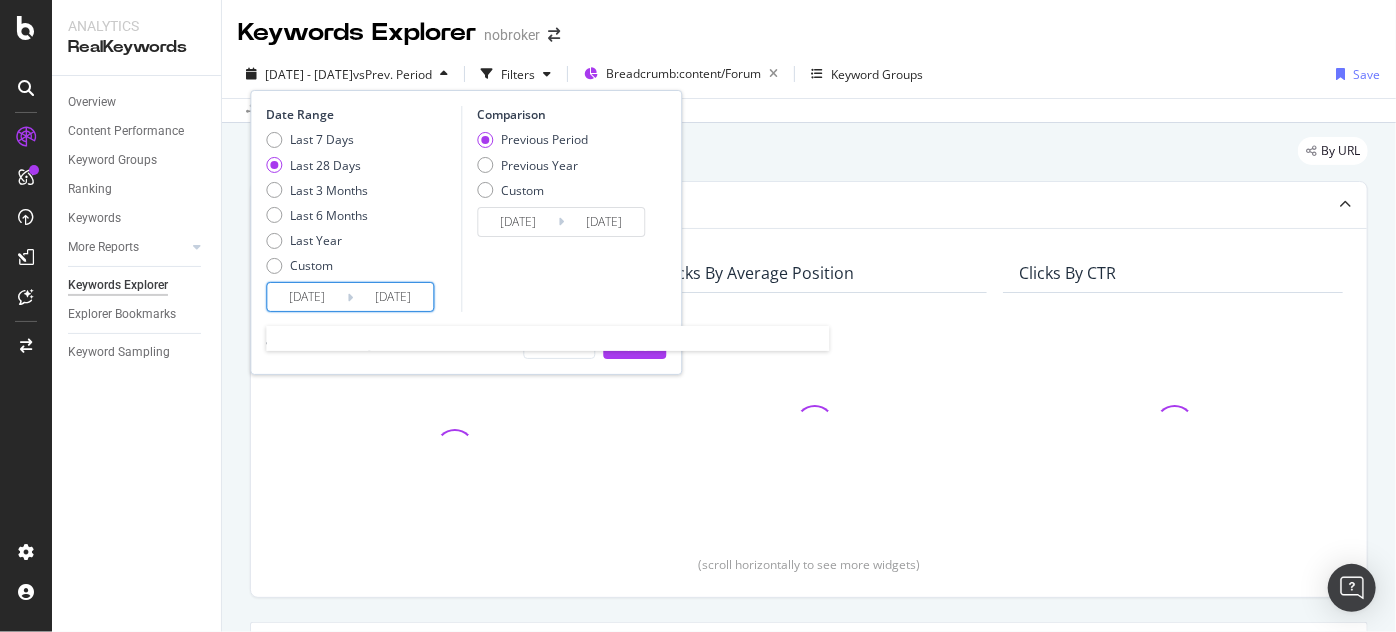 click on "[DATE]" at bounding box center [393, 297] 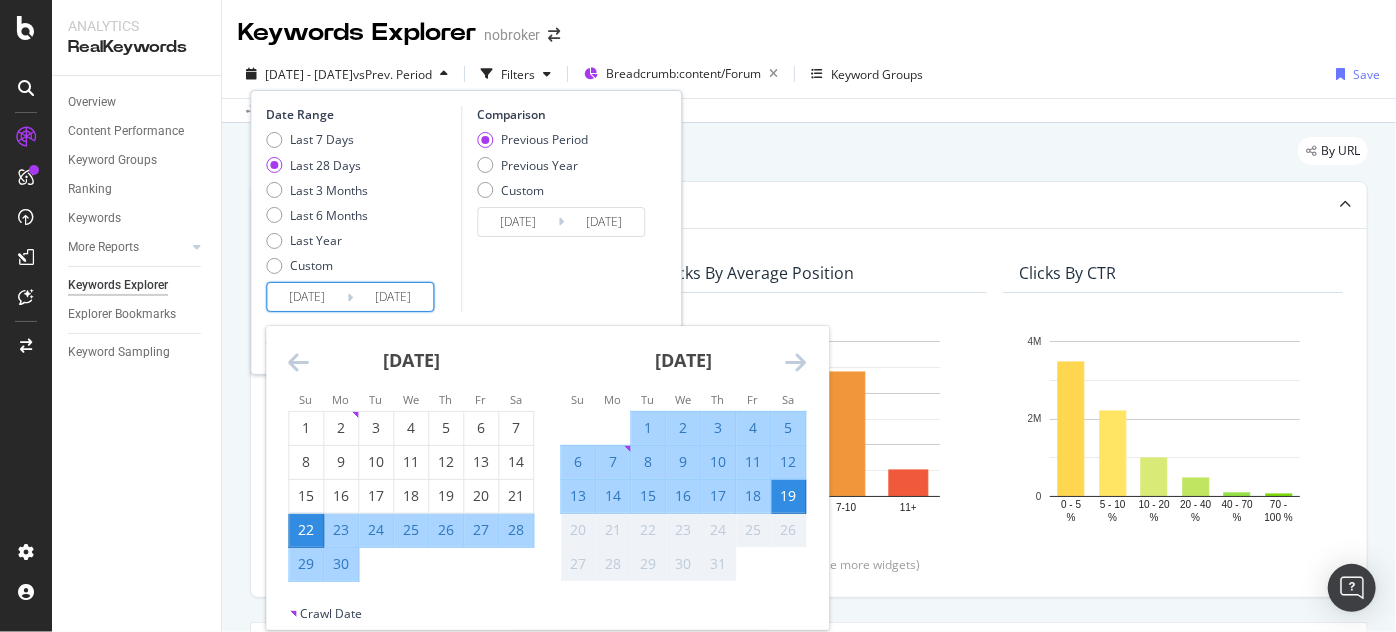 click on "Comparison Previous Period Previous Year Custom [DATE] Navigate forward to interact with the calendar and select a date. Press the question mark key to get the keyboard shortcuts for changing dates. [DATE] Navigate backward to interact with the calendar and select a date. Press the question mark key to get the keyboard shortcuts for changing dates." at bounding box center [556, 209] 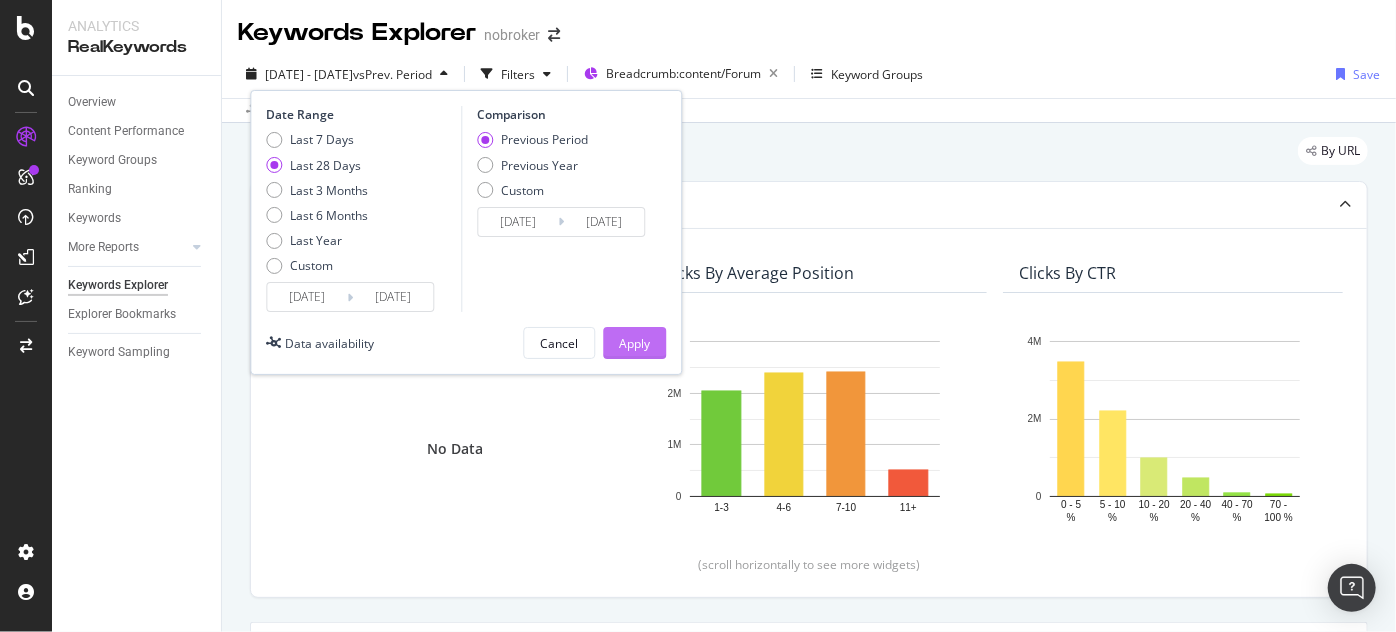 click on "Apply" at bounding box center (634, 343) 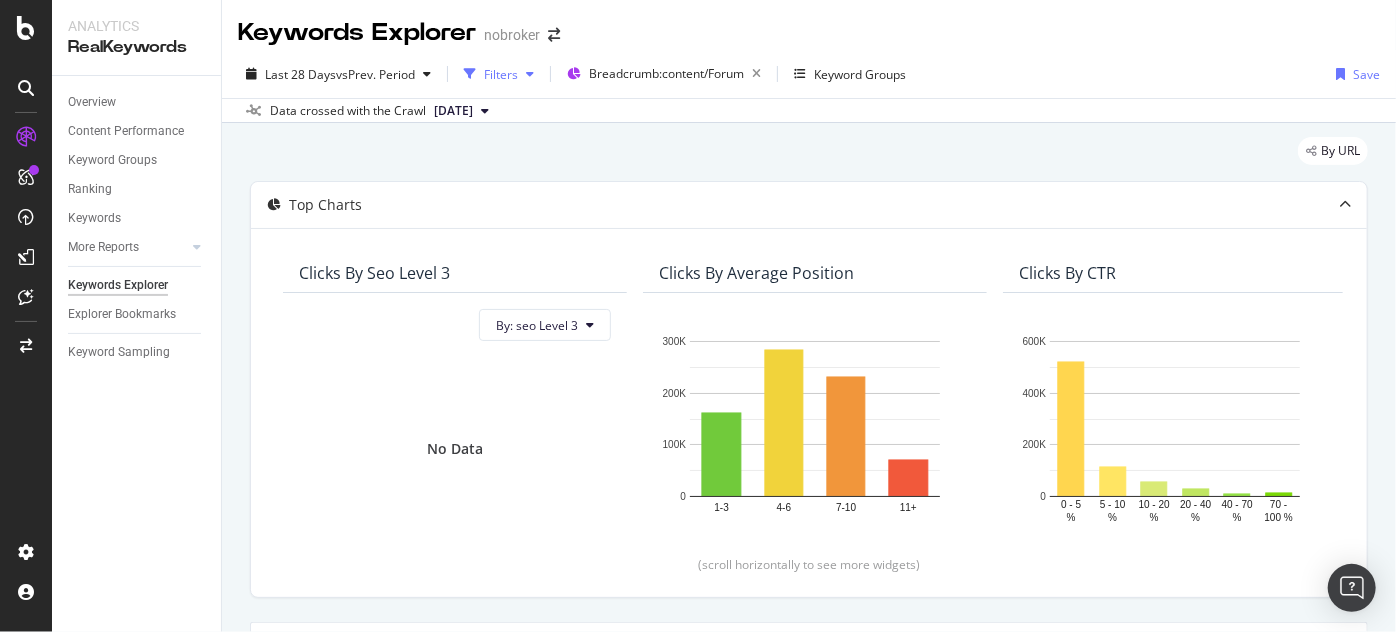 click on "Filters" at bounding box center (501, 74) 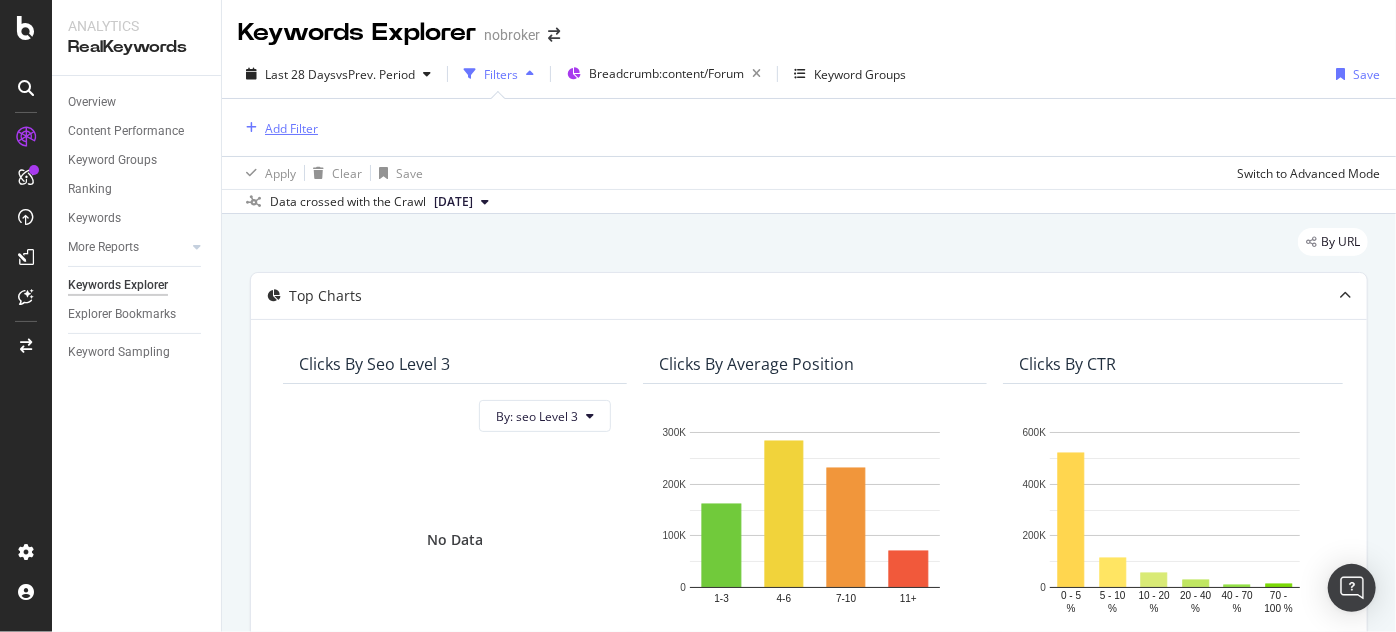 click on "Add Filter" at bounding box center (291, 128) 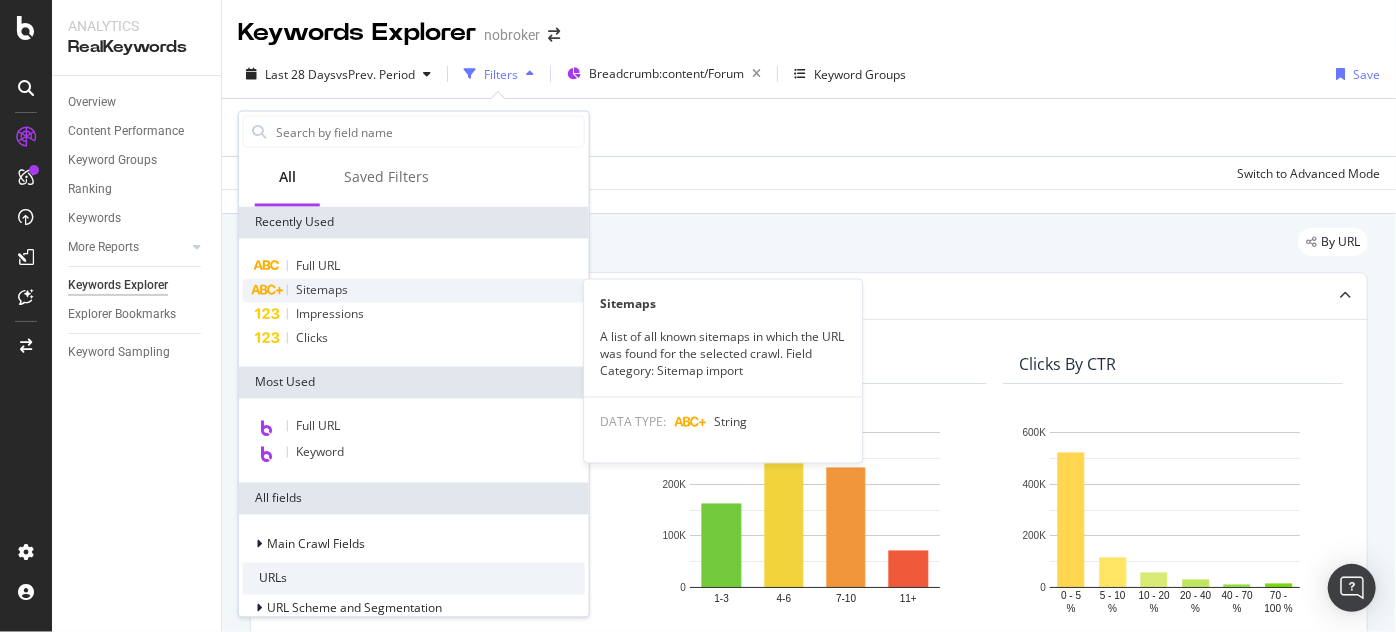 click on "Sitemaps" at bounding box center (322, 290) 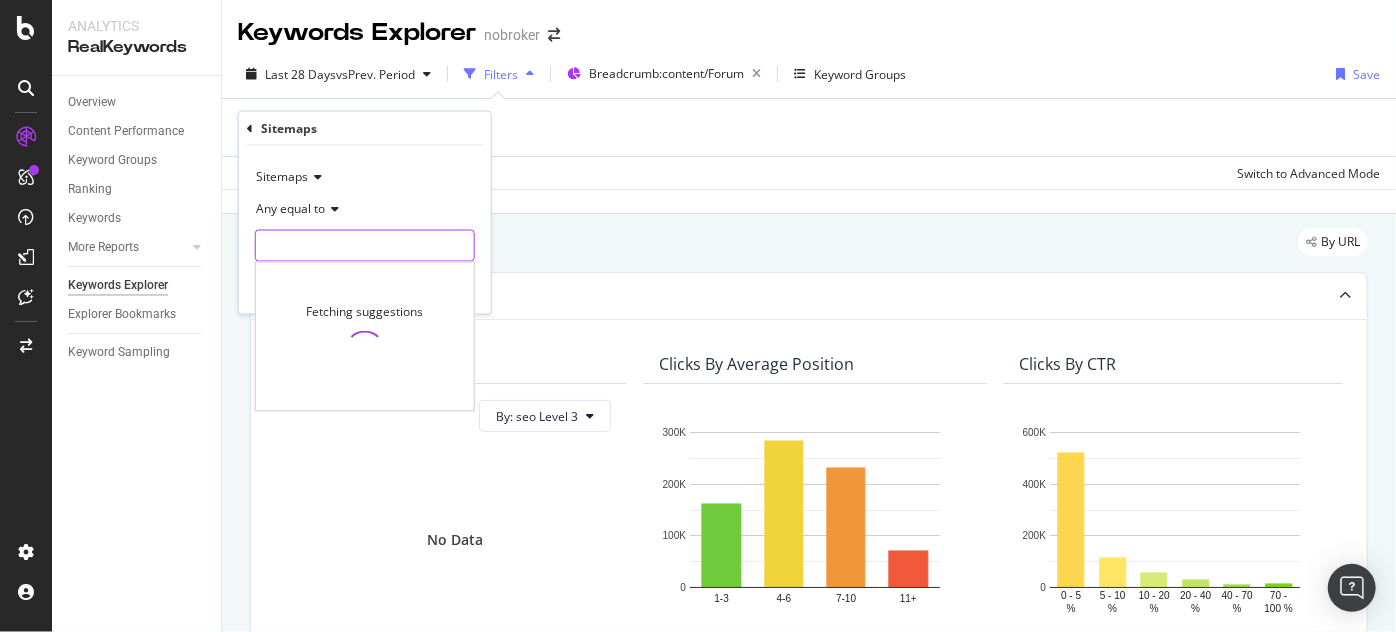 click at bounding box center (365, 246) 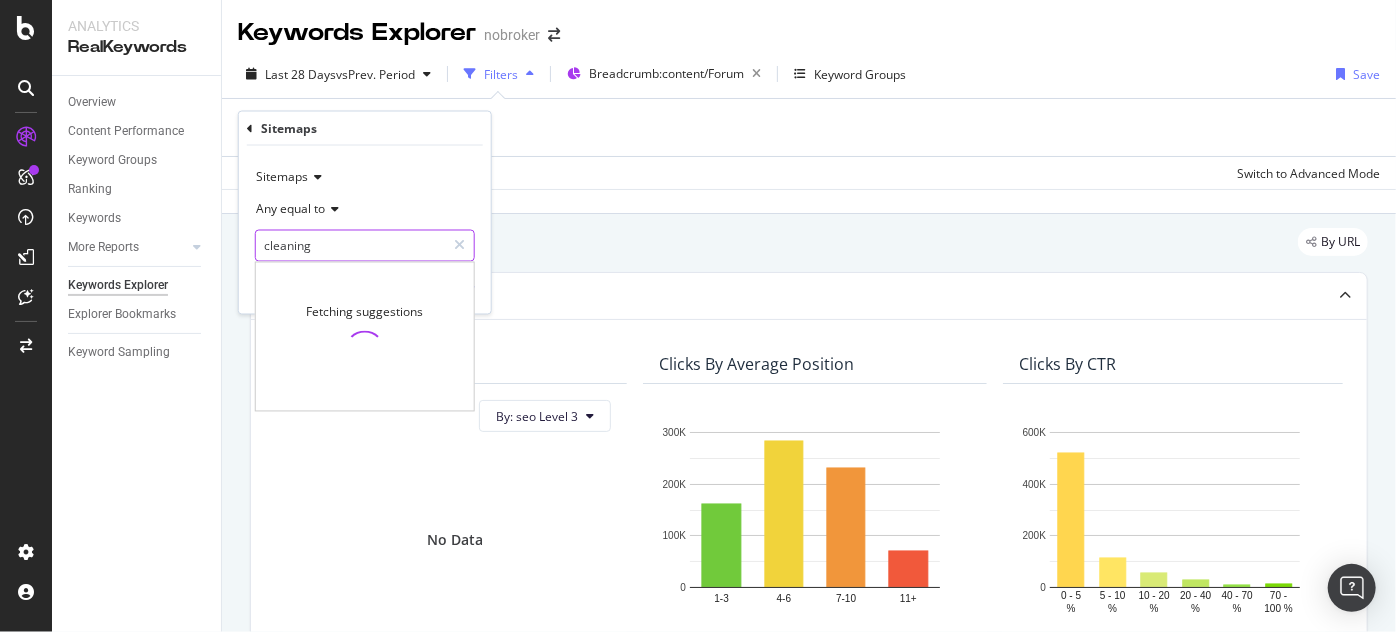 type on "cleaning" 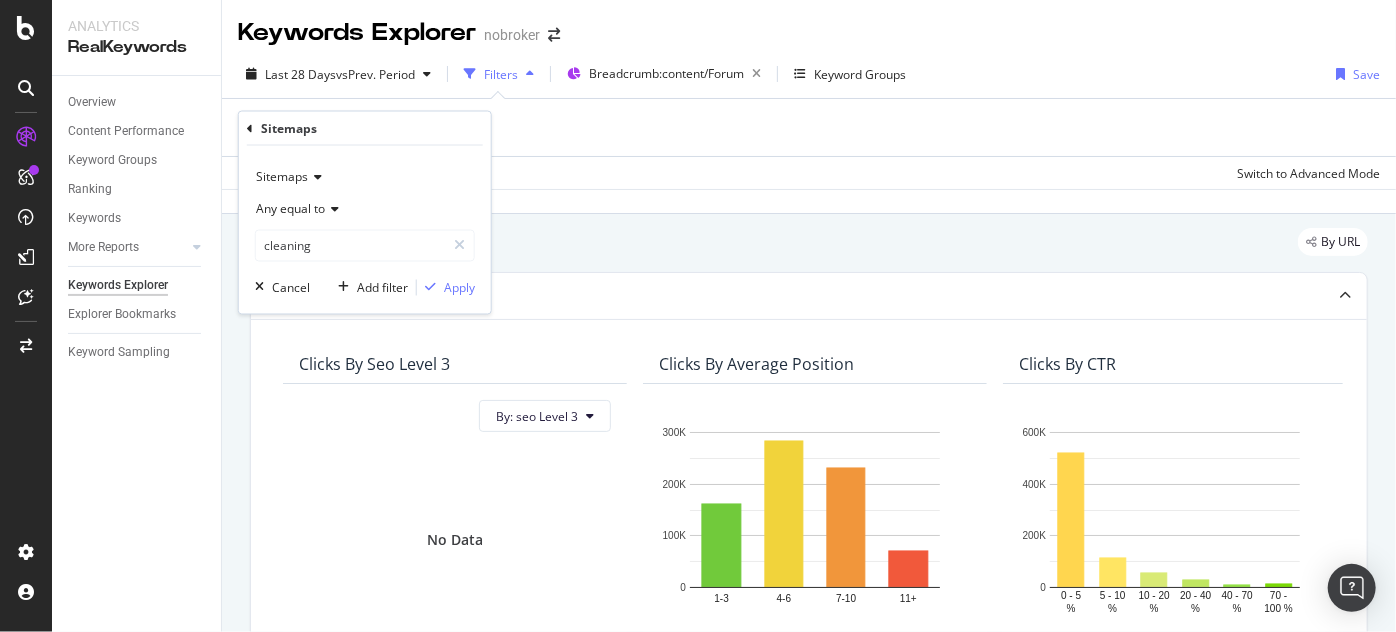 click on "Sitemaps Any equal to cleaning cleaning Cancel Add filter Apply" at bounding box center (365, 230) 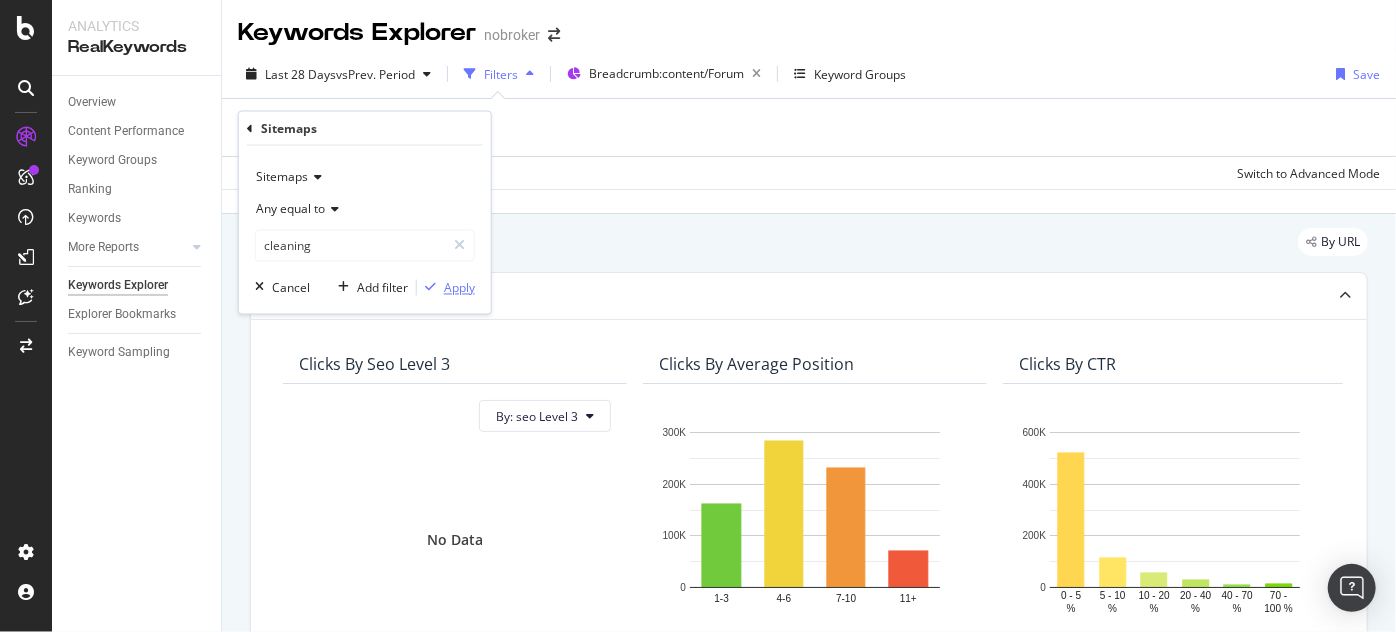 click on "Apply" at bounding box center (459, 287) 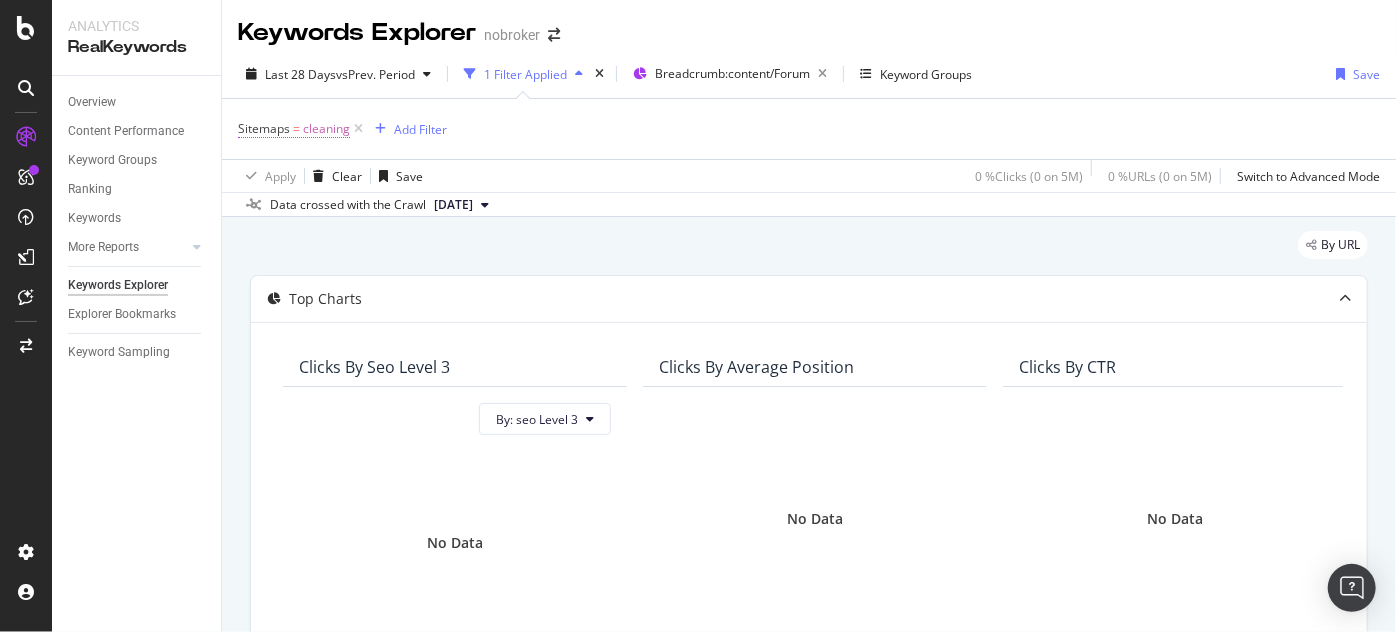 click on "cleaning" at bounding box center (326, 129) 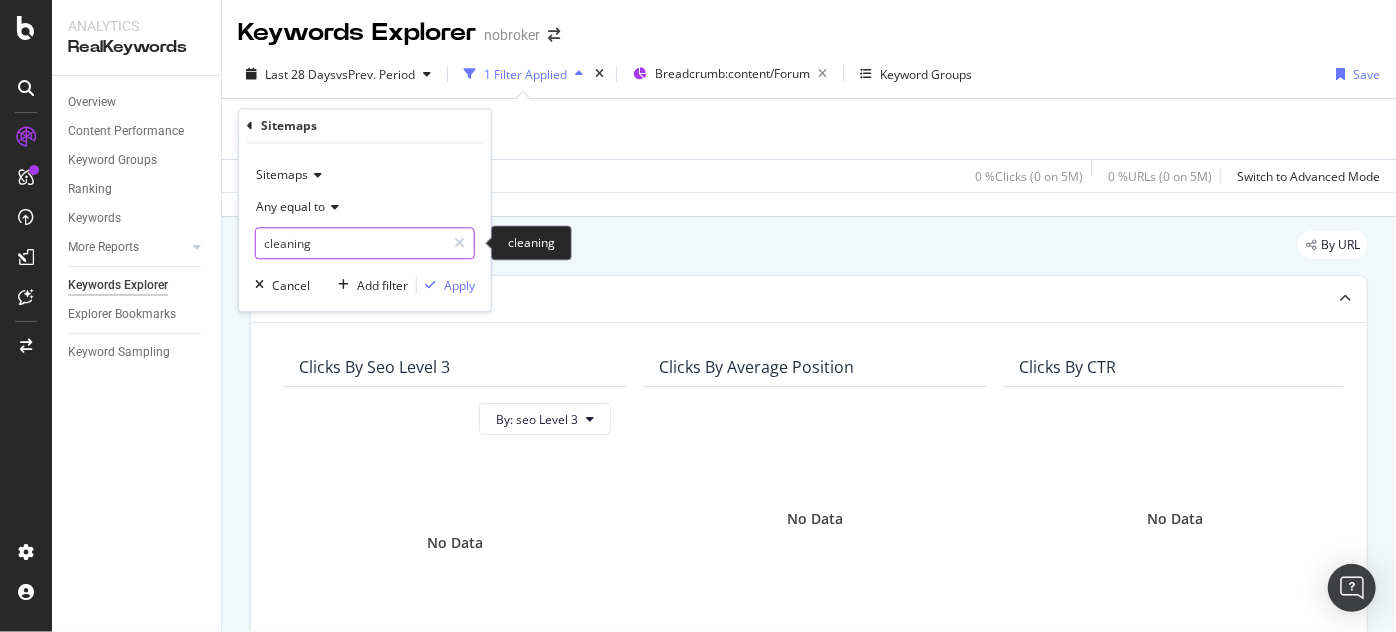 click on "cleaning" at bounding box center [350, 244] 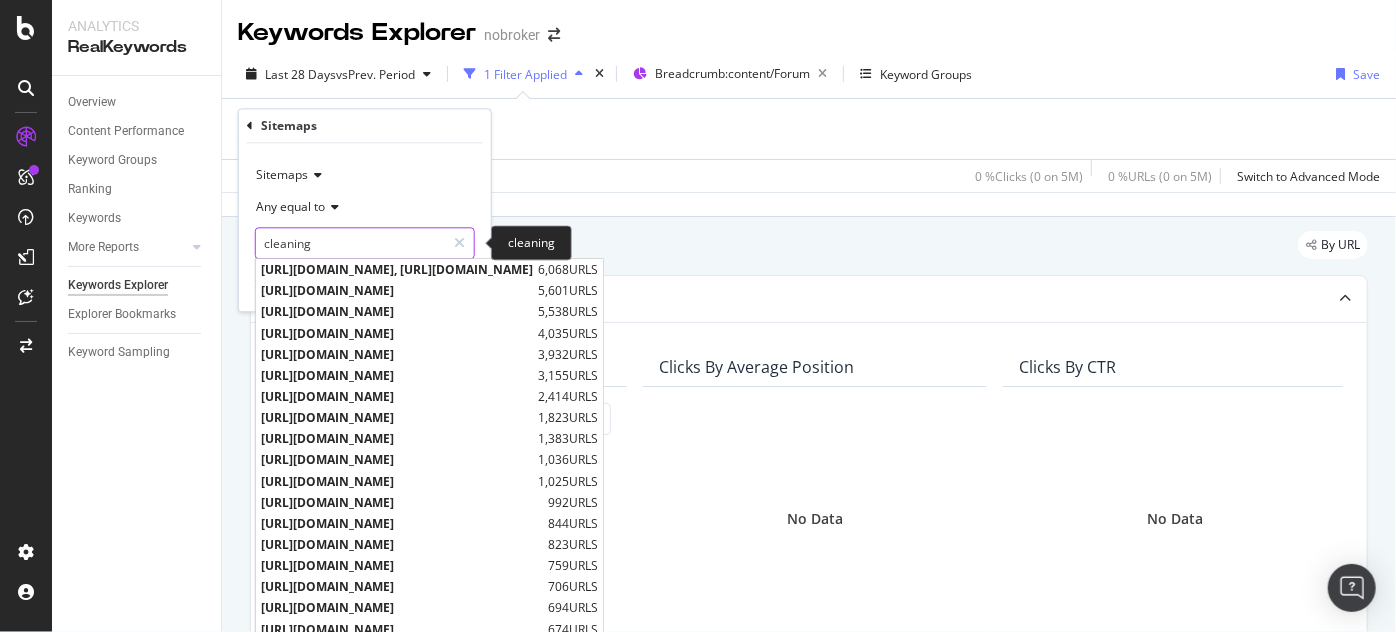 click on "cleaning" at bounding box center (350, 244) 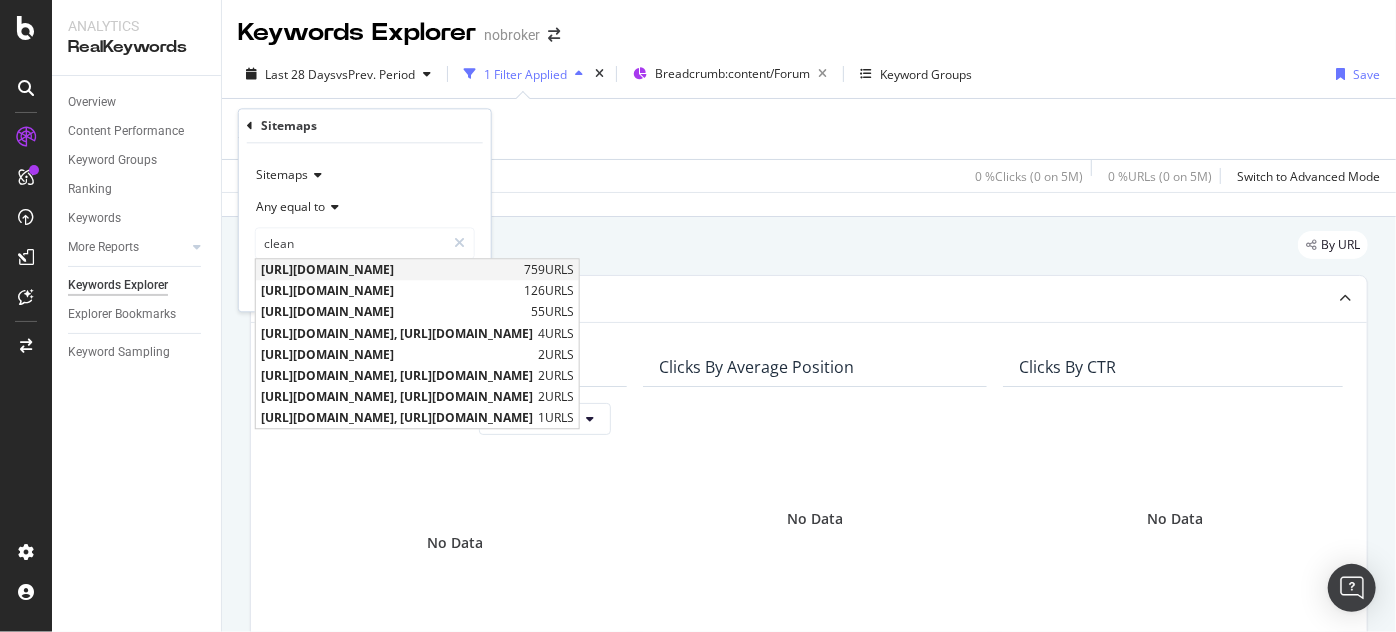 click on "[URL][DOMAIN_NAME]" at bounding box center (390, 270) 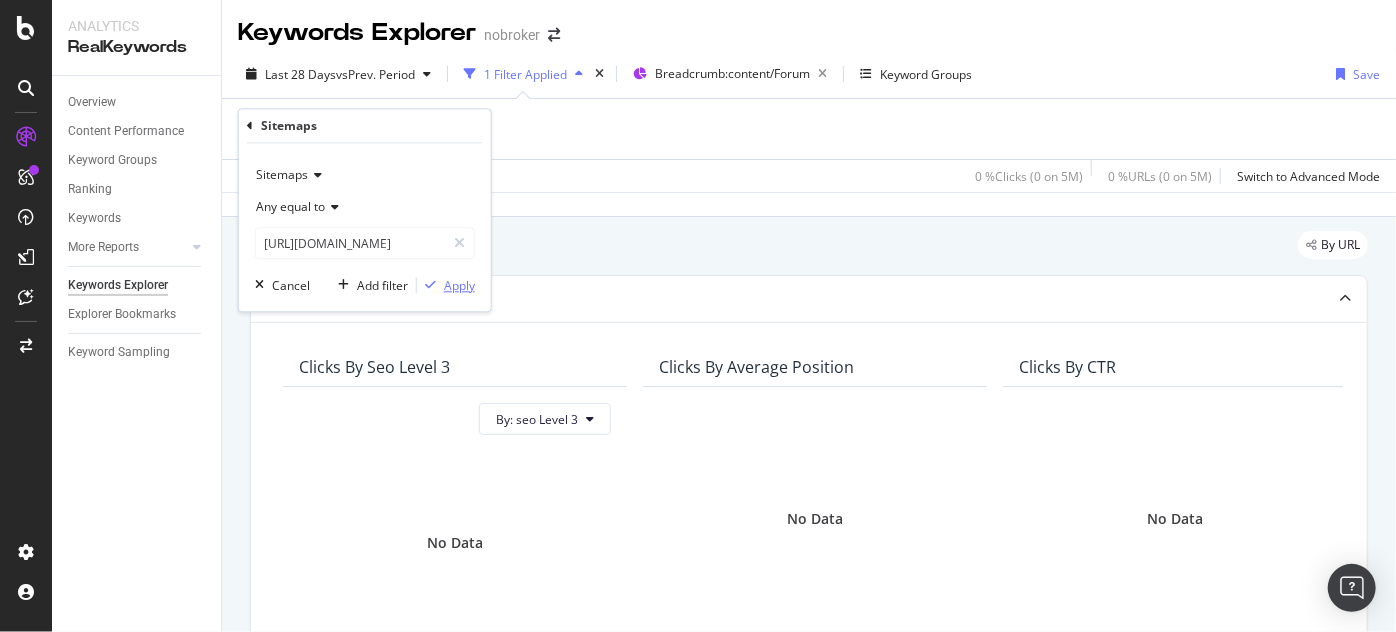 click on "Apply" at bounding box center (459, 285) 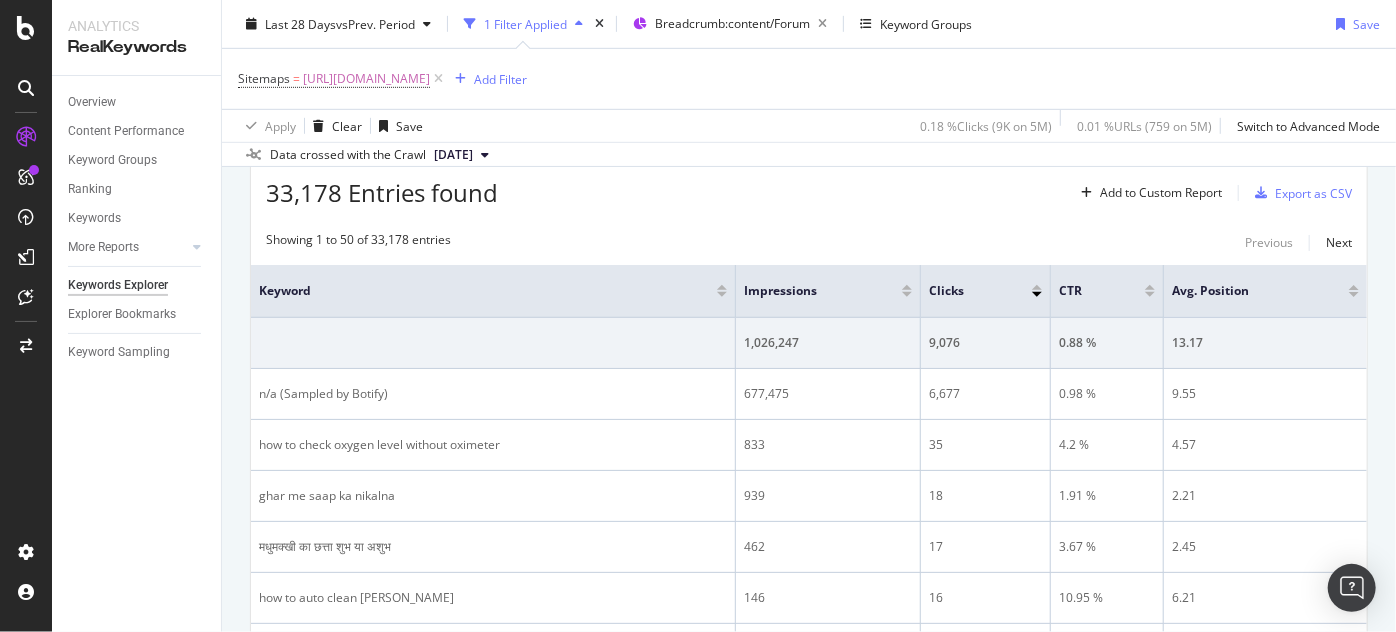 scroll, scrollTop: 538, scrollLeft: 0, axis: vertical 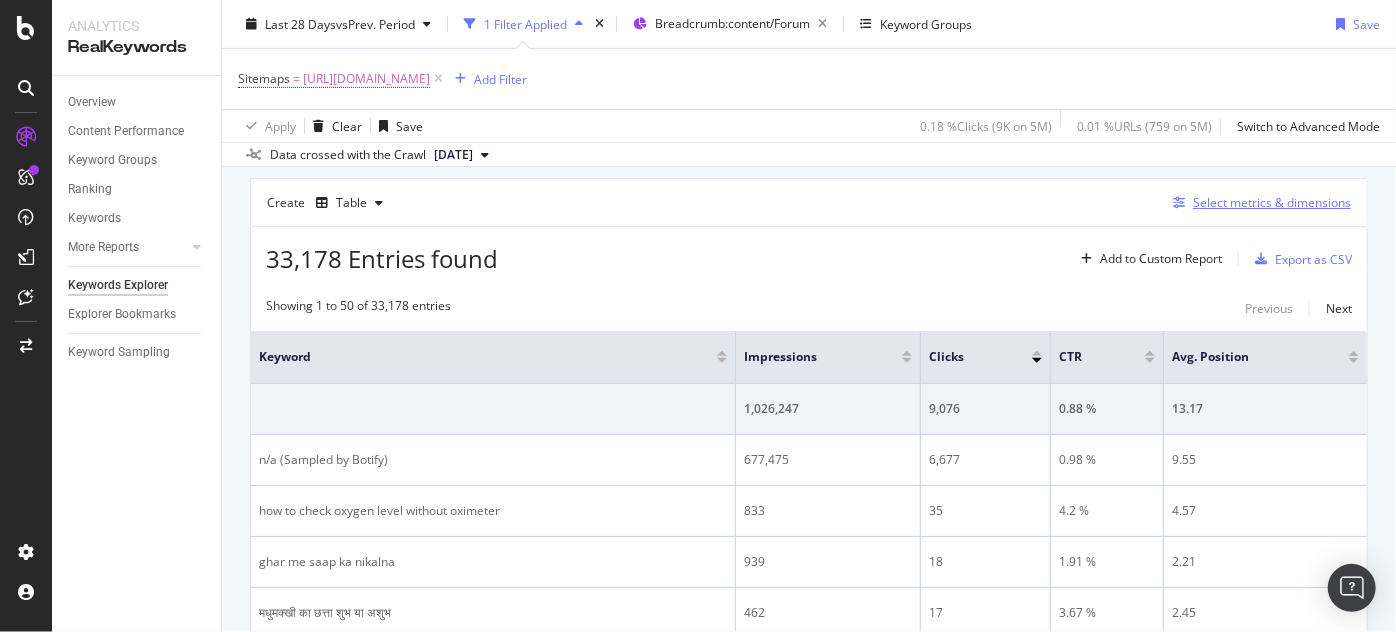 click on "Select metrics & dimensions" at bounding box center [1272, 202] 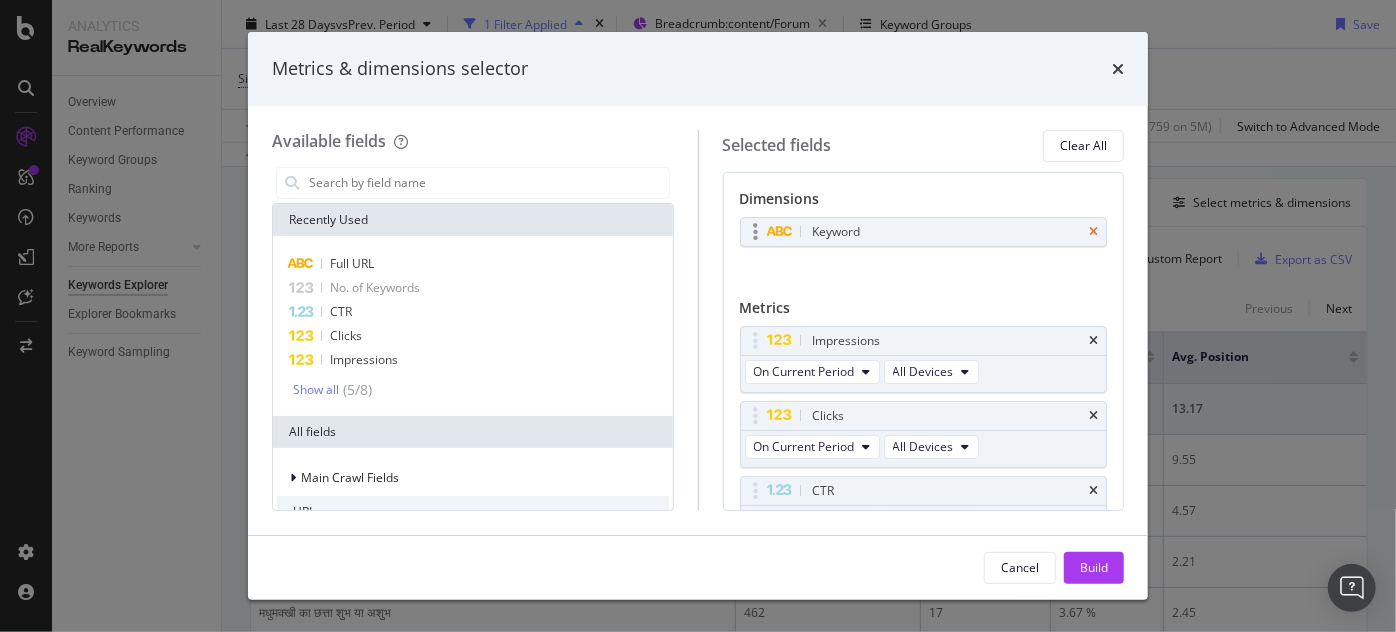 click at bounding box center (1093, 232) 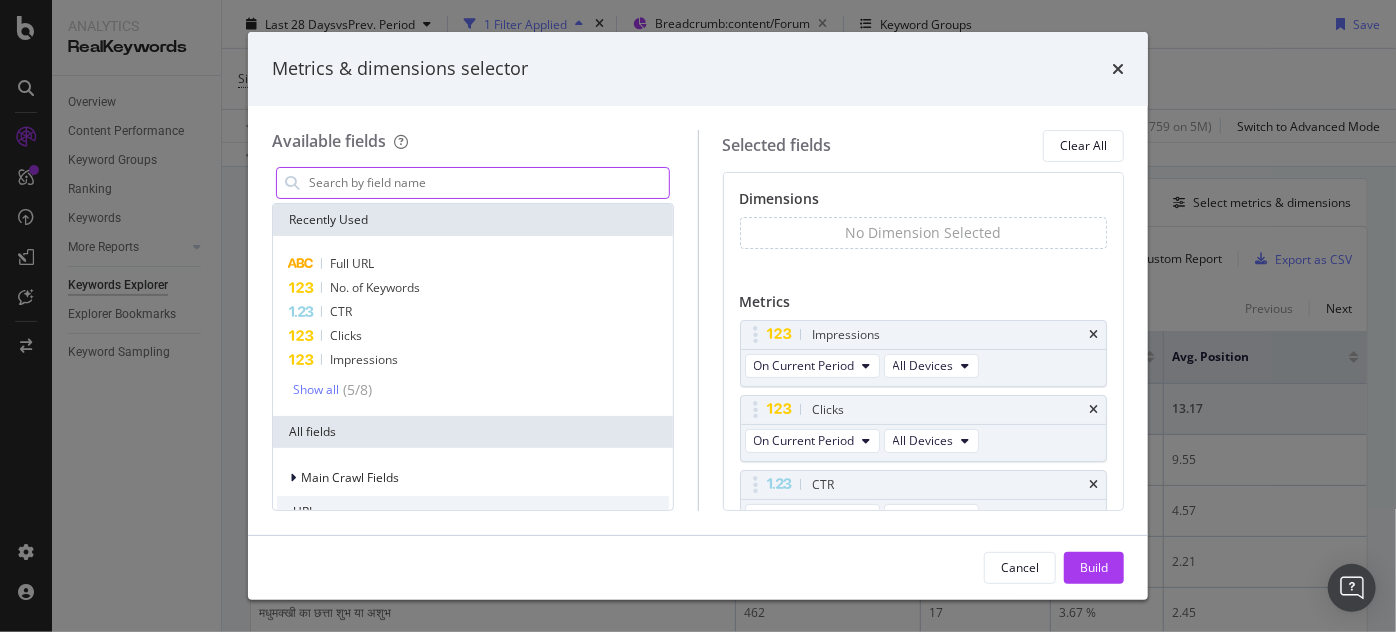 click at bounding box center [488, 183] 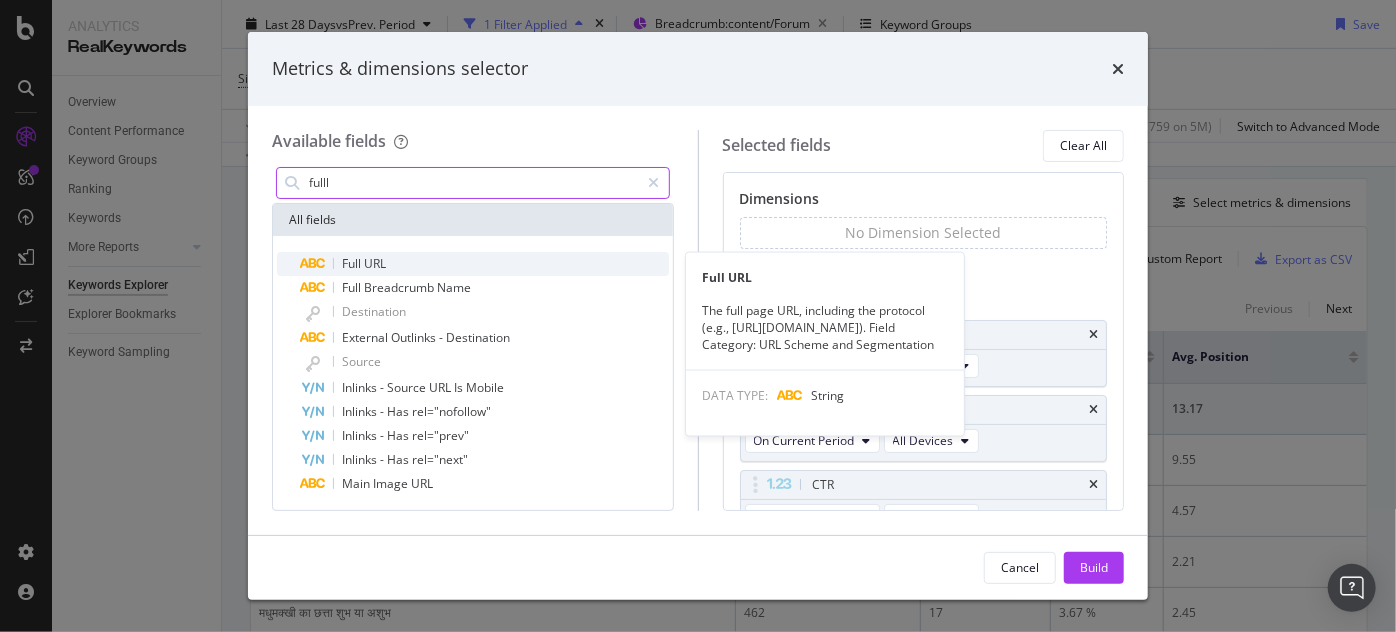 type on "fulll" 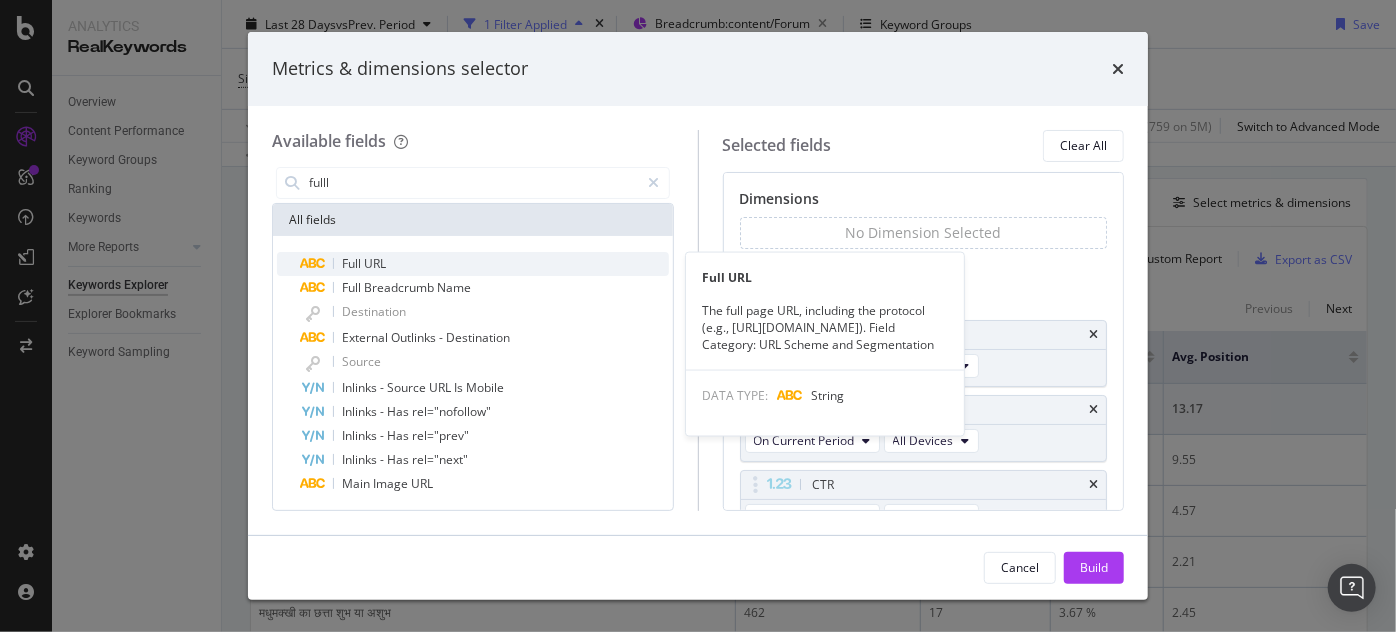 click on "Full   URL" at bounding box center [485, 264] 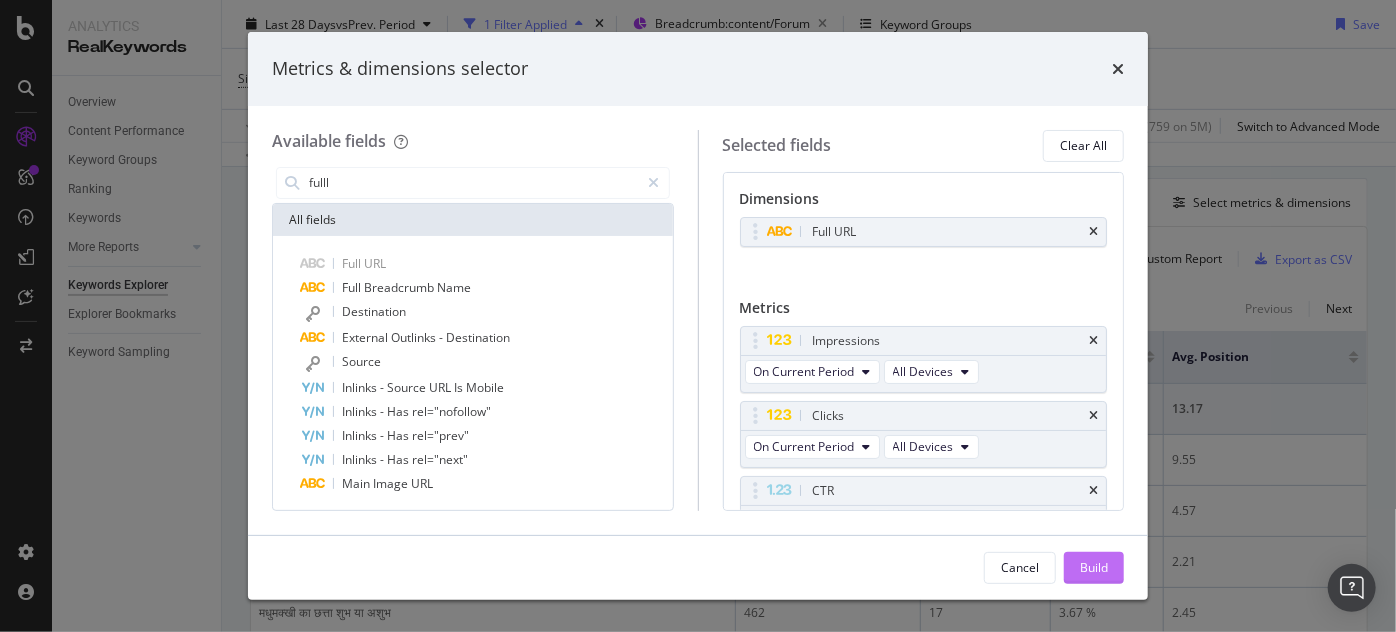 click on "Build" at bounding box center [1094, 567] 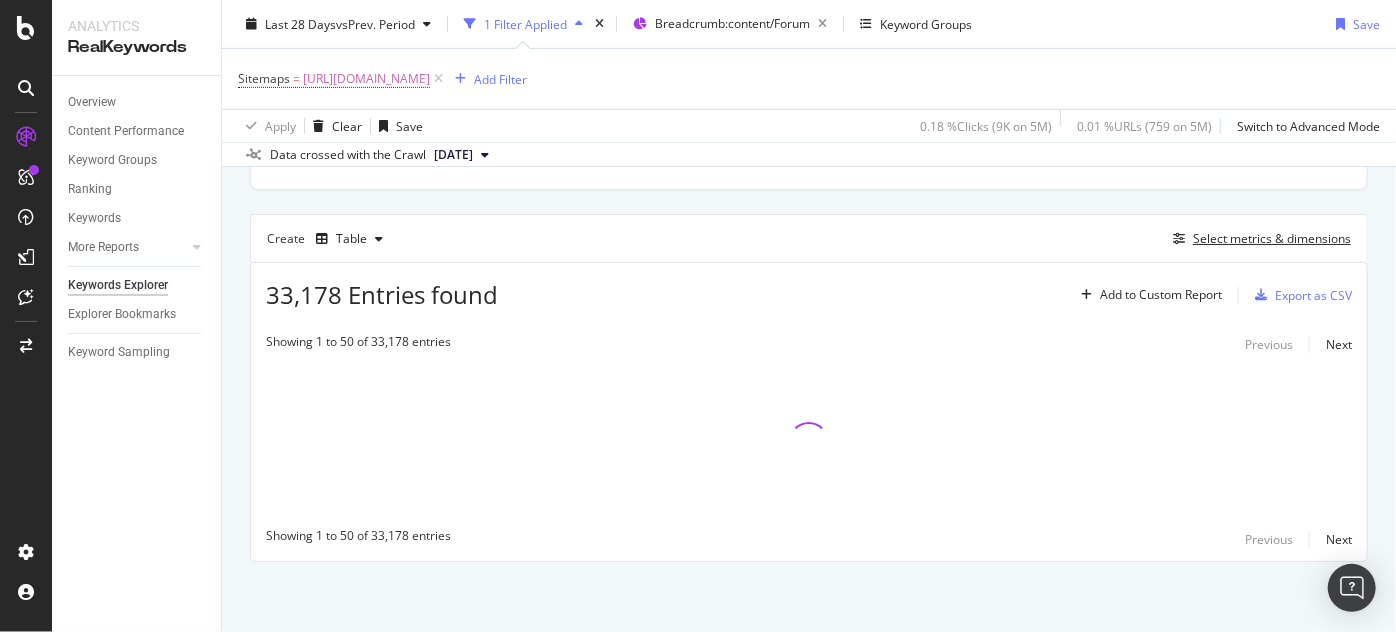scroll, scrollTop: 500, scrollLeft: 0, axis: vertical 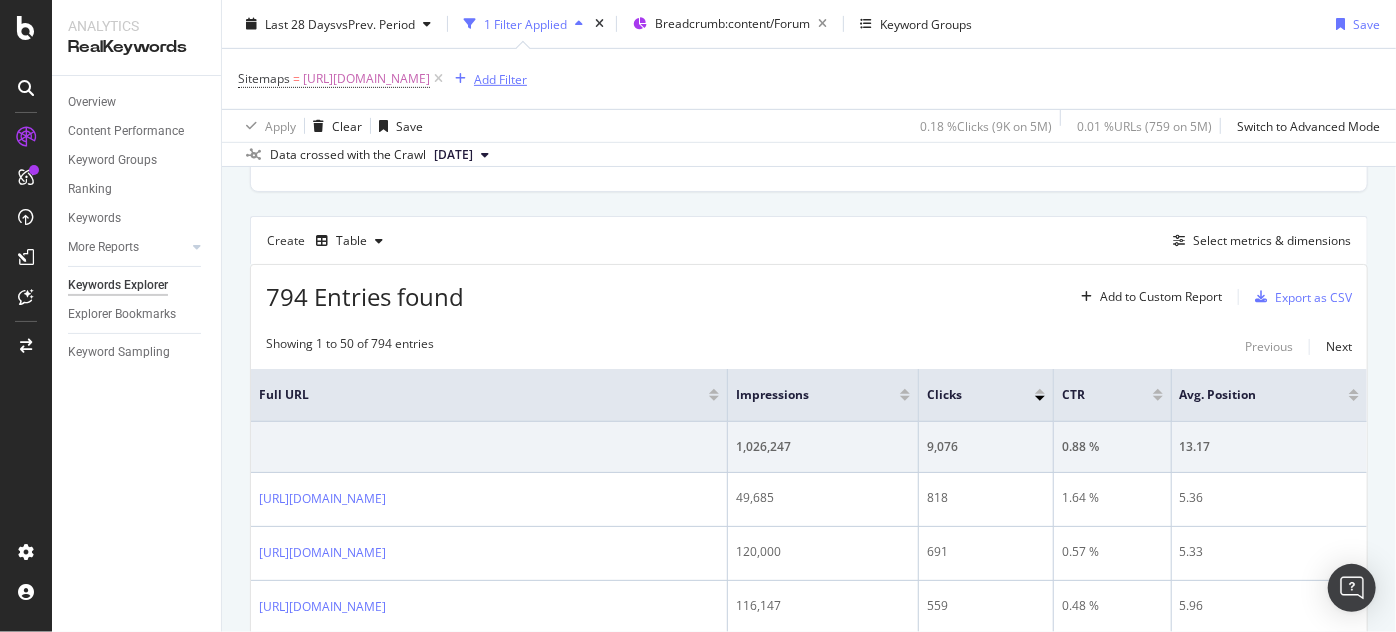 click on "Add Filter" at bounding box center [500, 78] 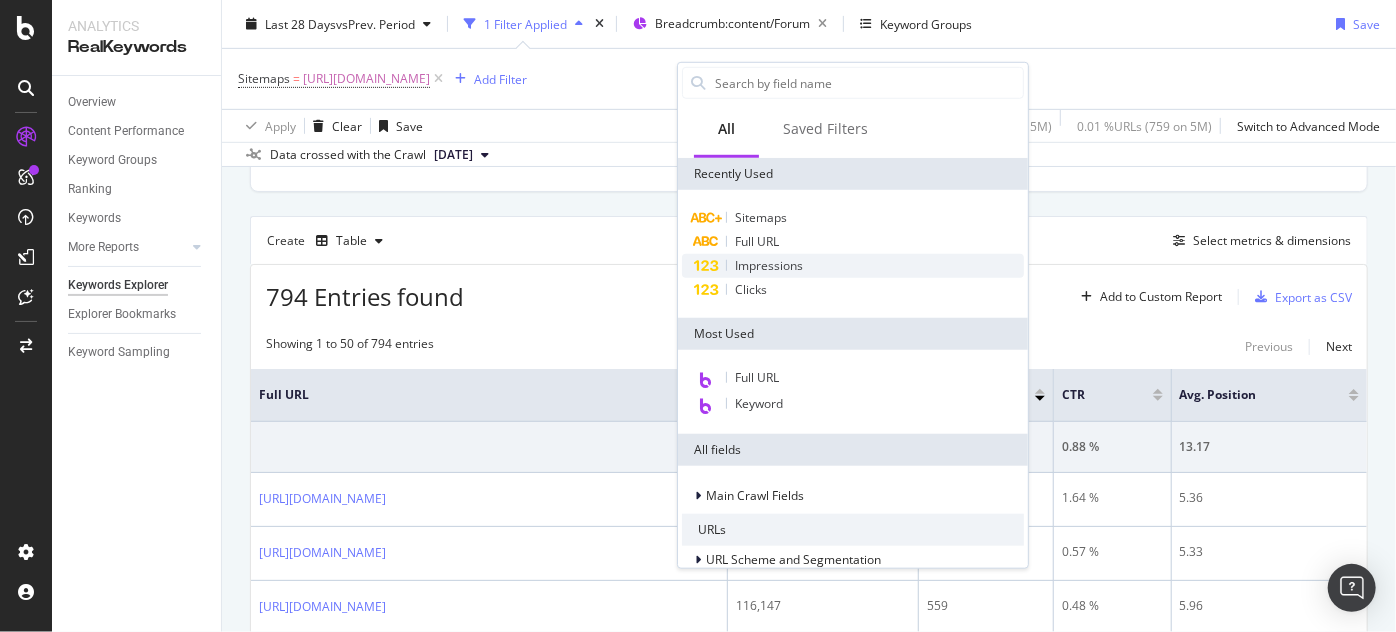 click on "Impressions" at bounding box center [769, 265] 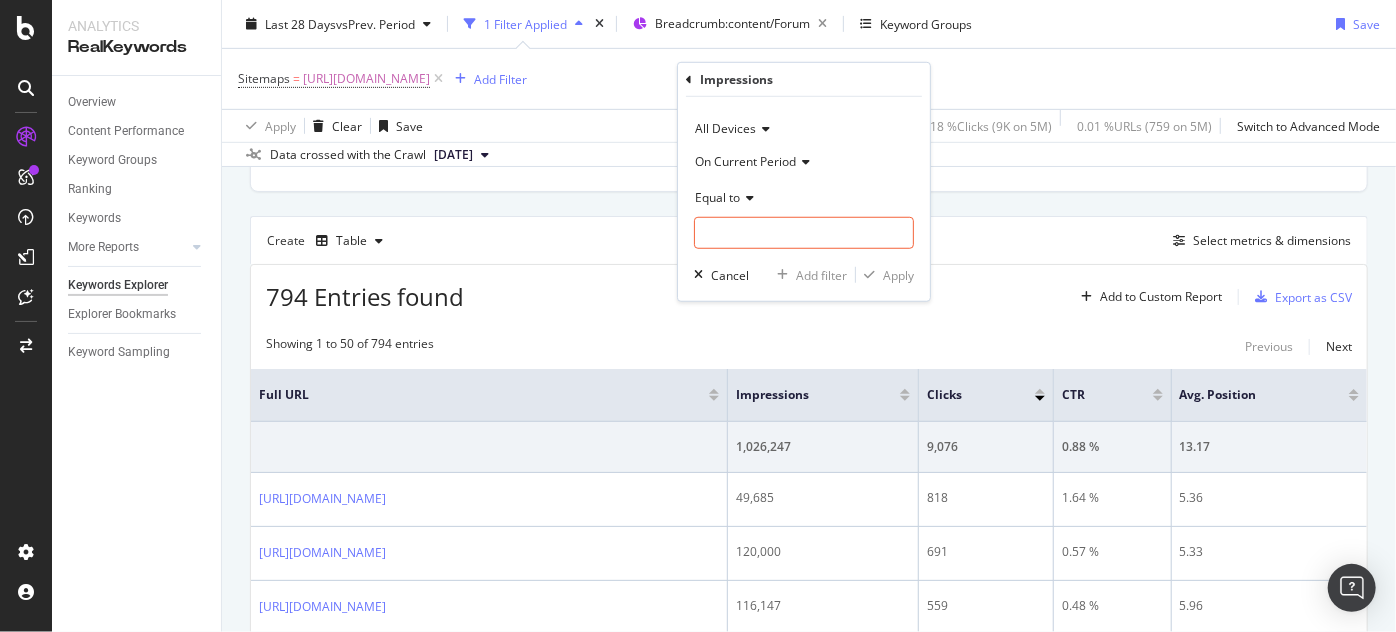 click on "On Current Period" at bounding box center [745, 160] 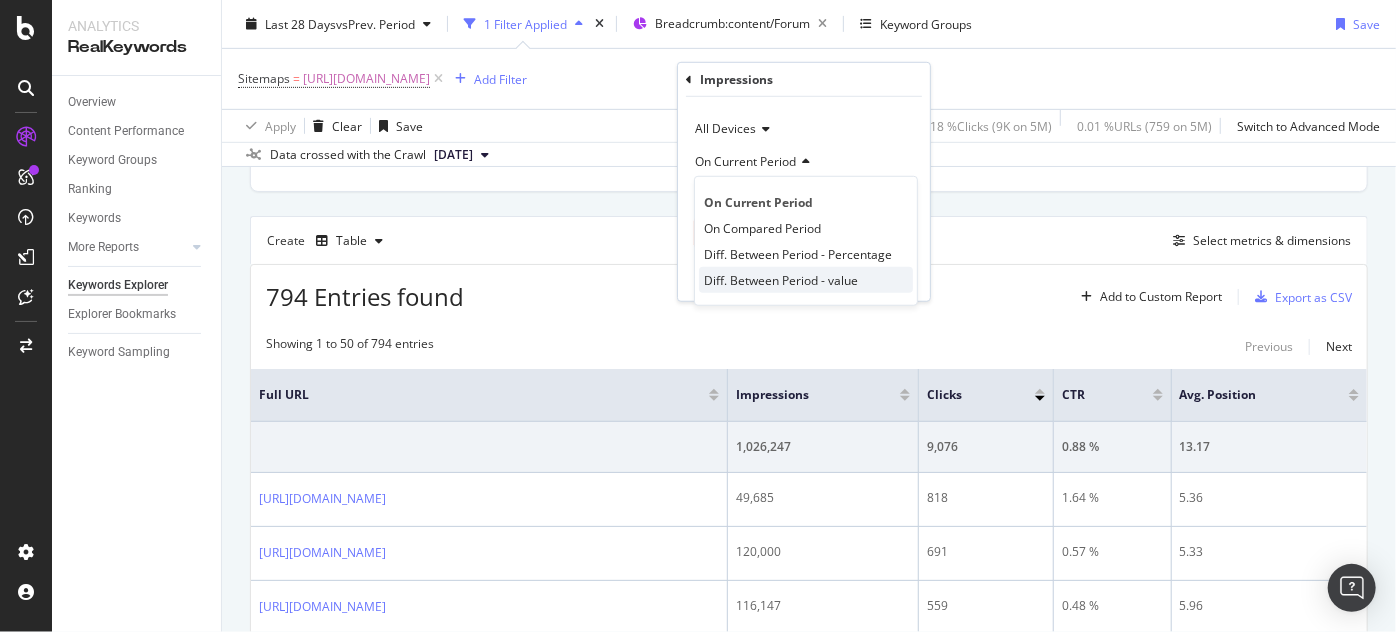 click on "Diff. Between Period - value" at bounding box center [781, 279] 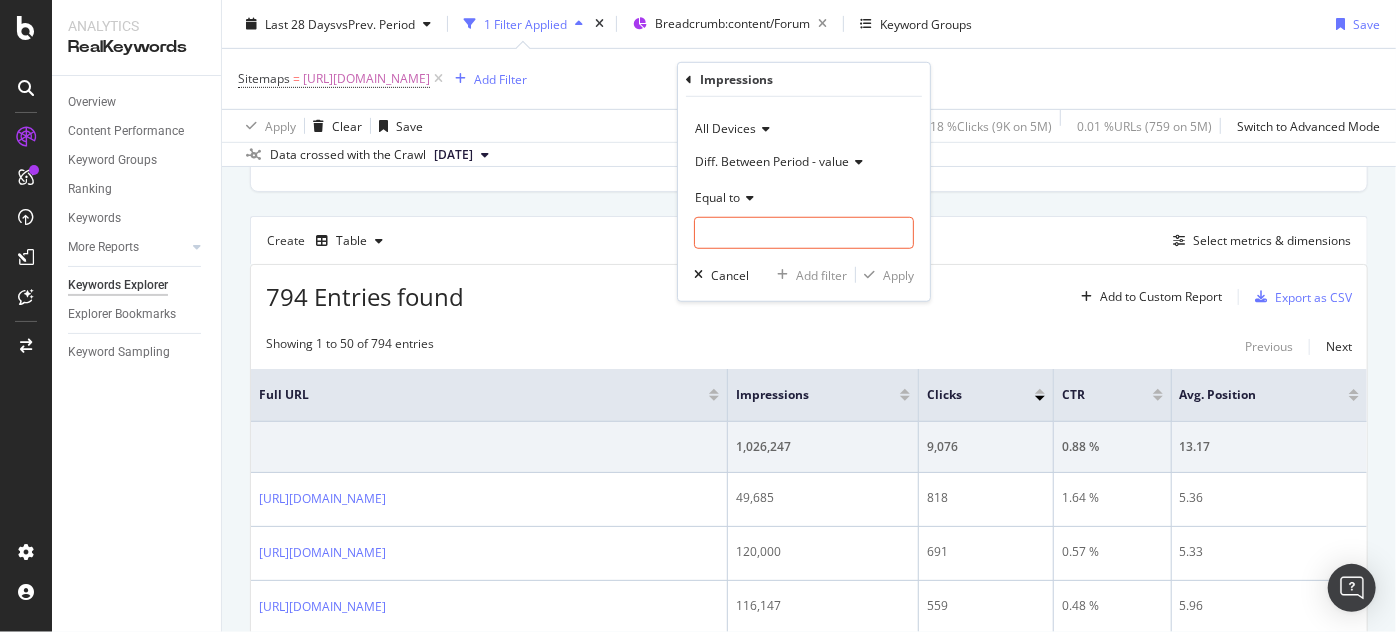 click on "Equal to" at bounding box center [717, 196] 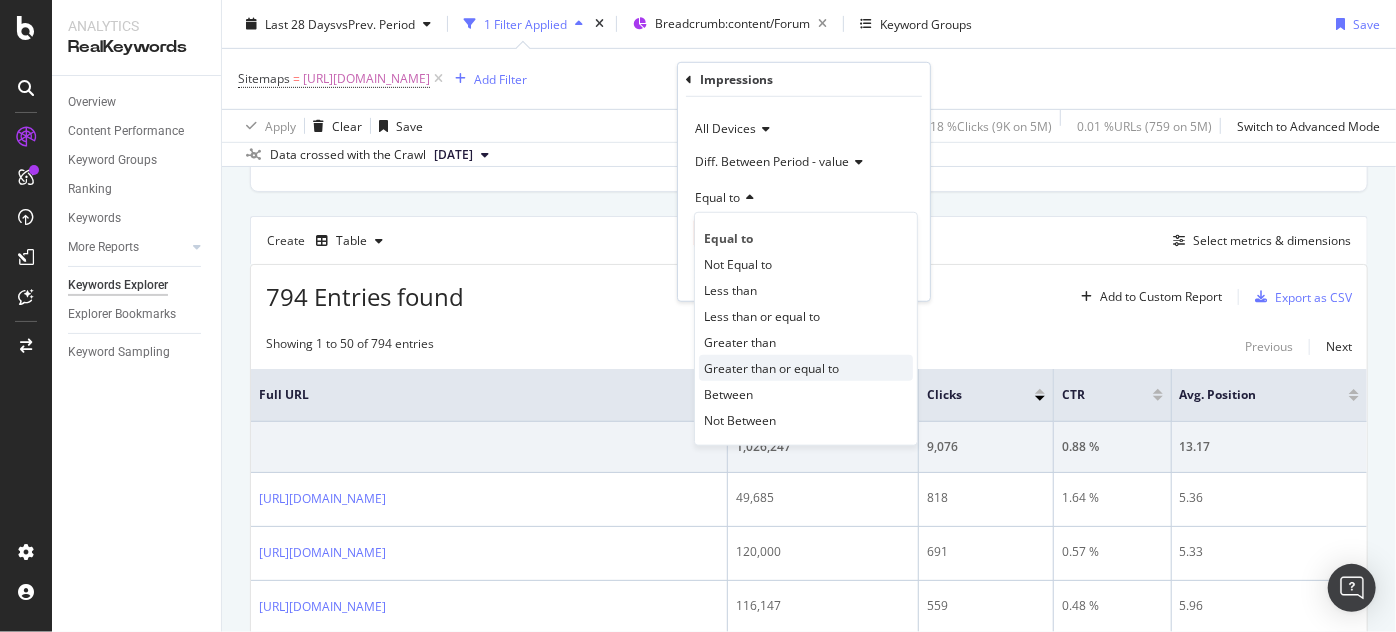 click on "Greater than or equal to" at bounding box center [771, 367] 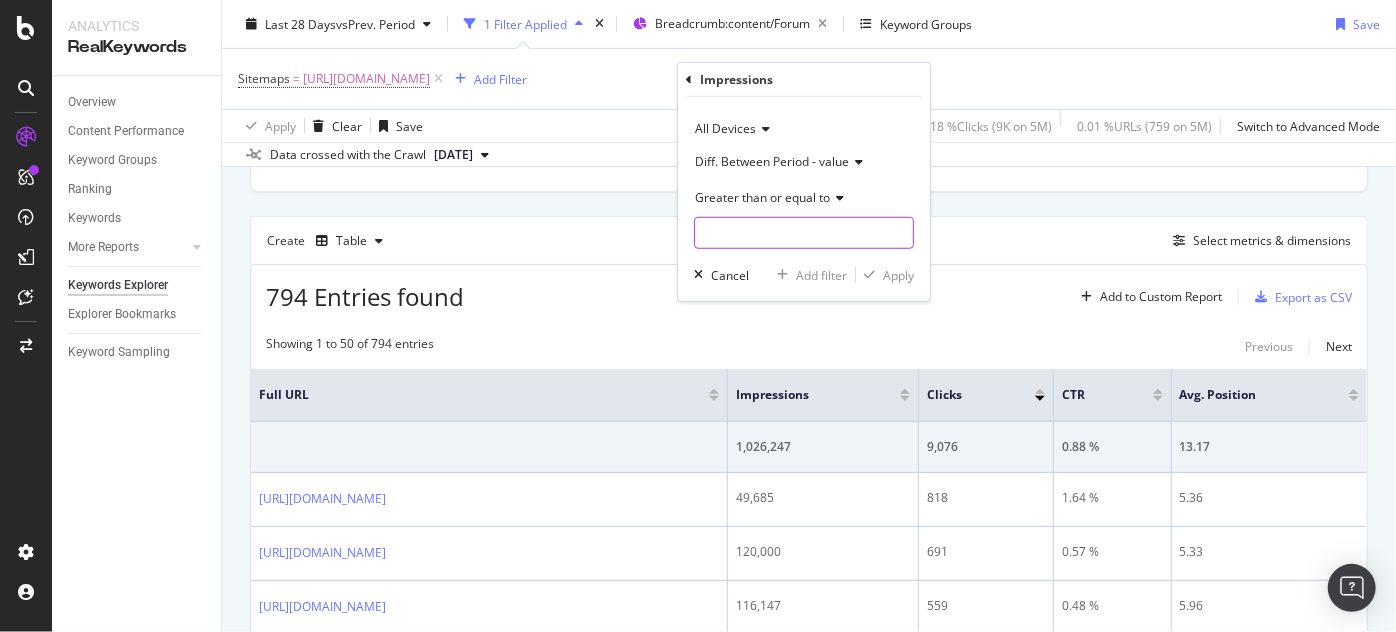 click at bounding box center (804, 233) 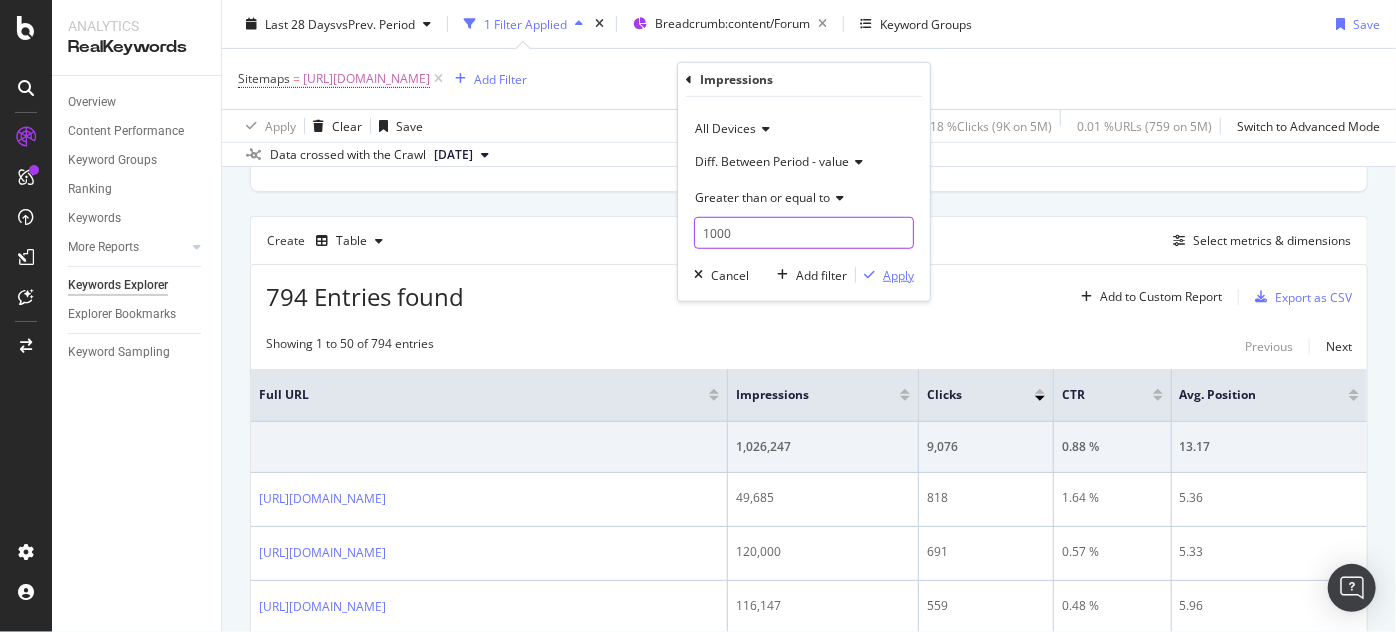 type on "1000" 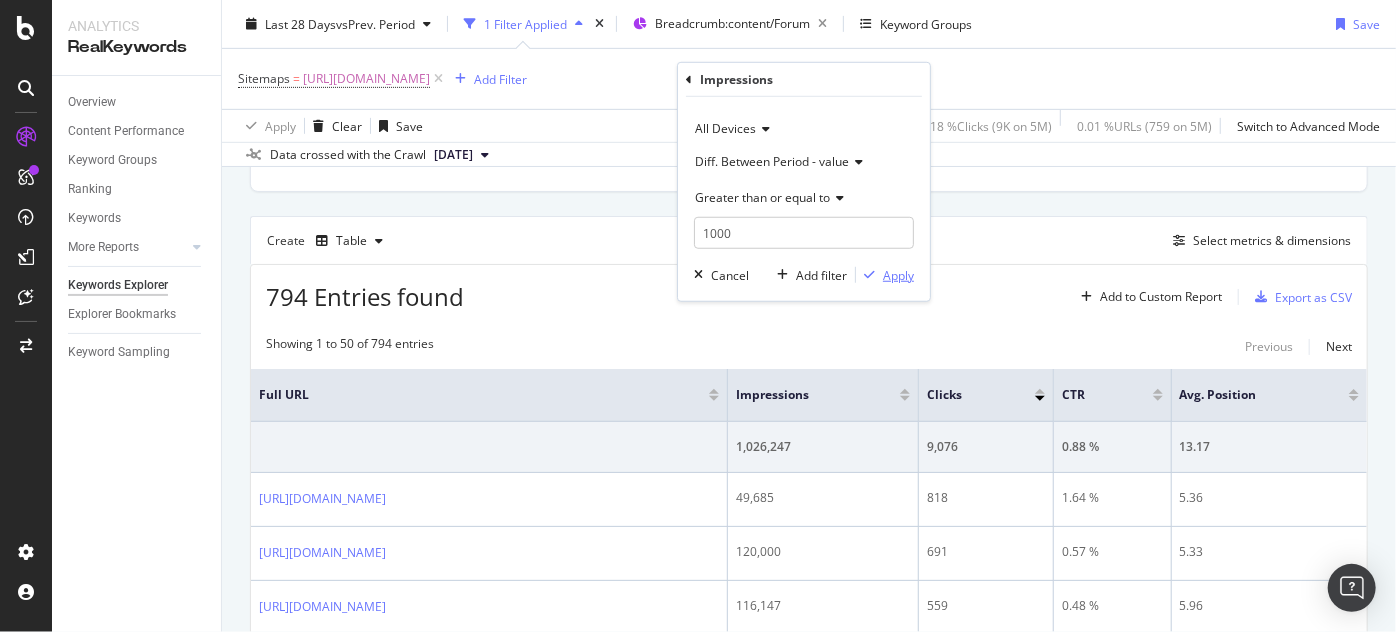 click on "Apply" at bounding box center [898, 274] 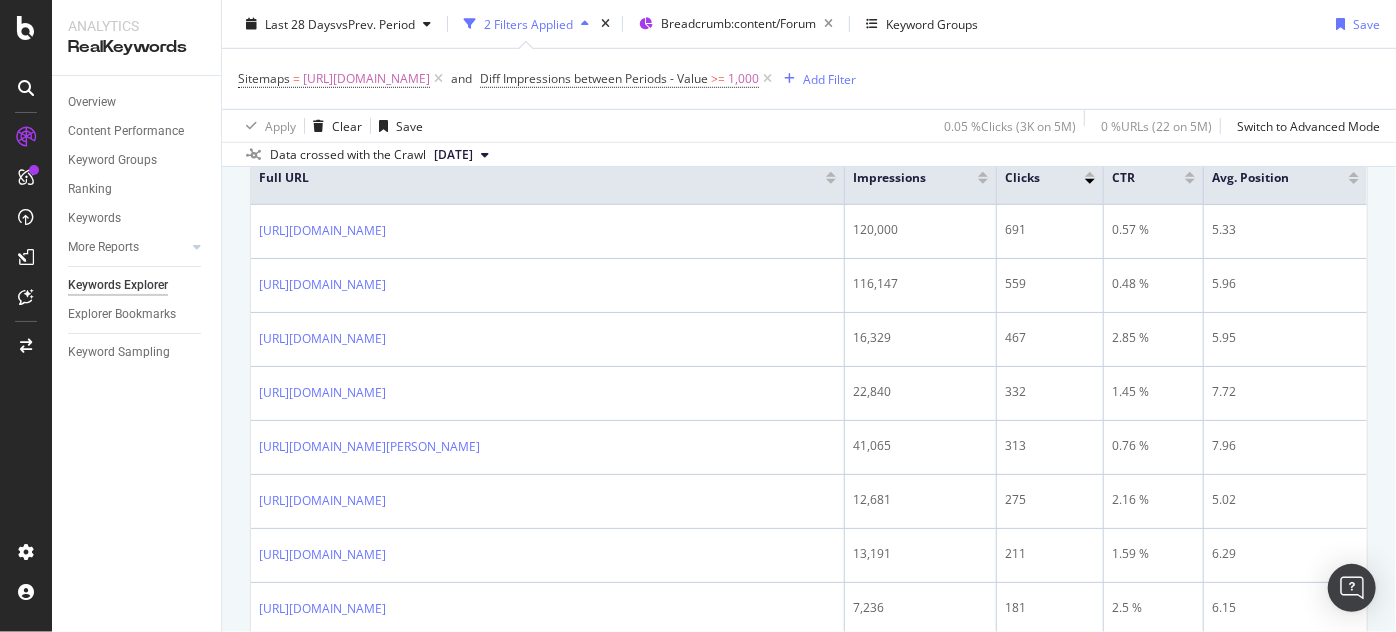 scroll, scrollTop: 713, scrollLeft: 0, axis: vertical 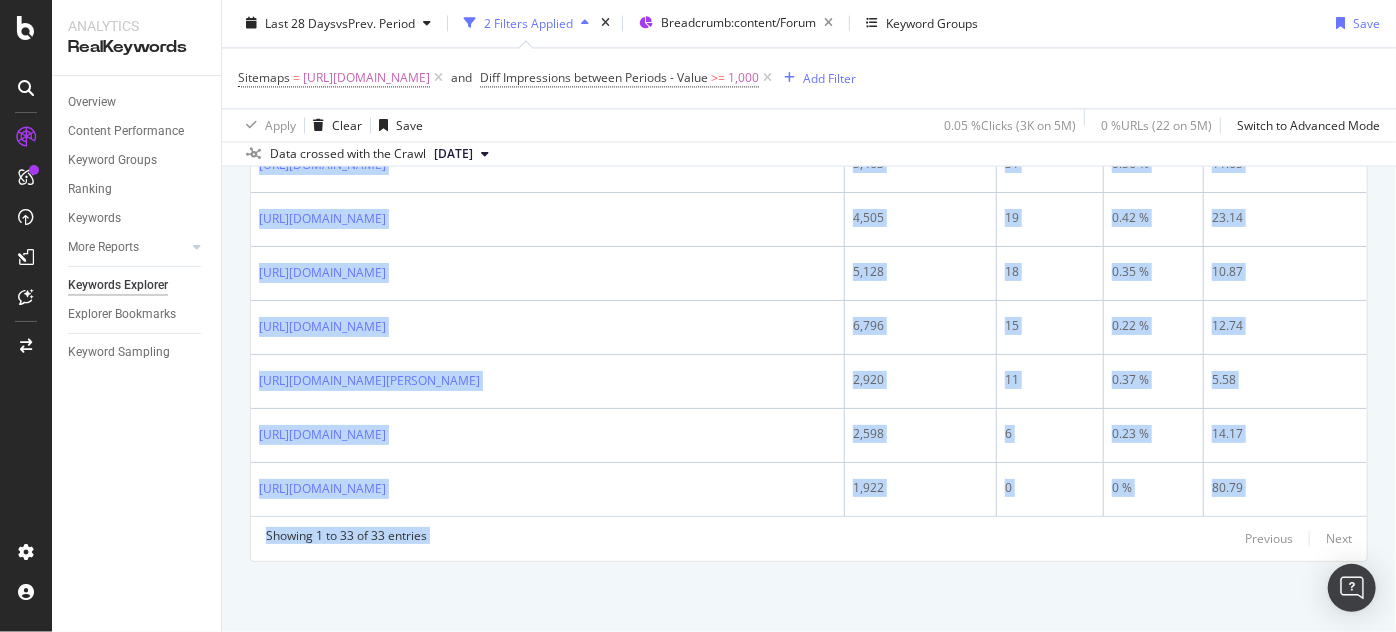 drag, startPoint x: 258, startPoint y: 215, endPoint x: 926, endPoint y: 674, distance: 810.49677 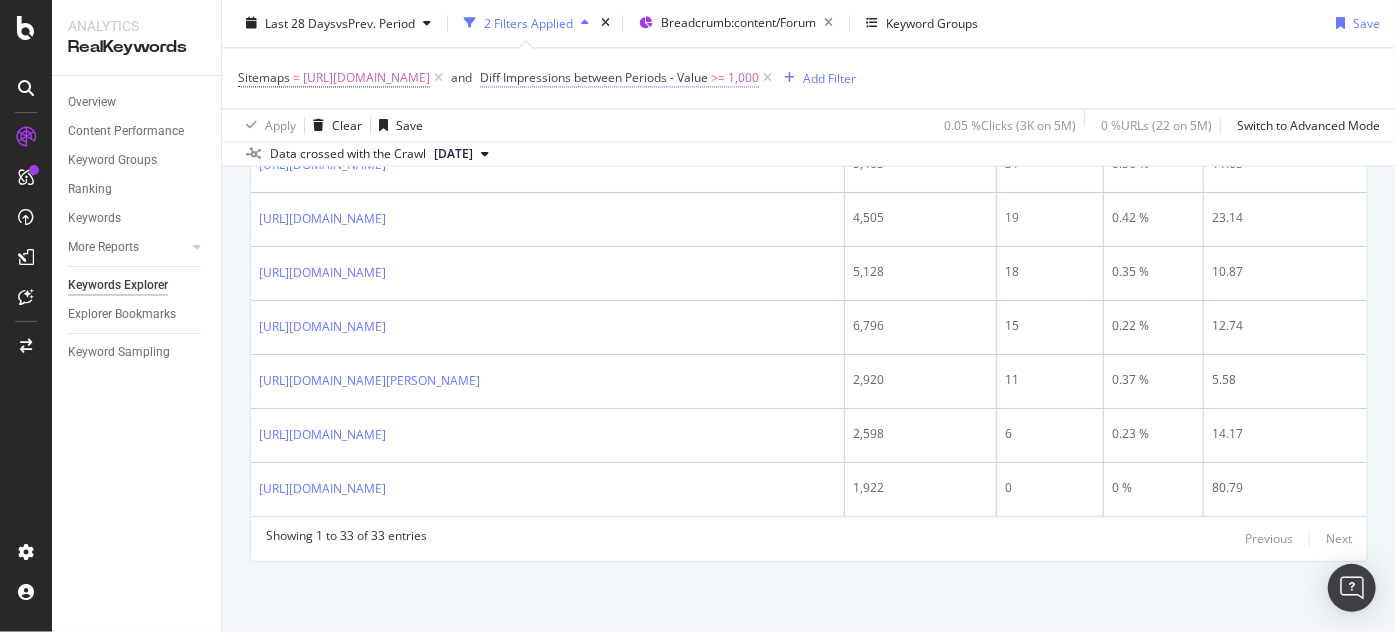 click on "Diff Impressions between Periods - Value" at bounding box center [594, 78] 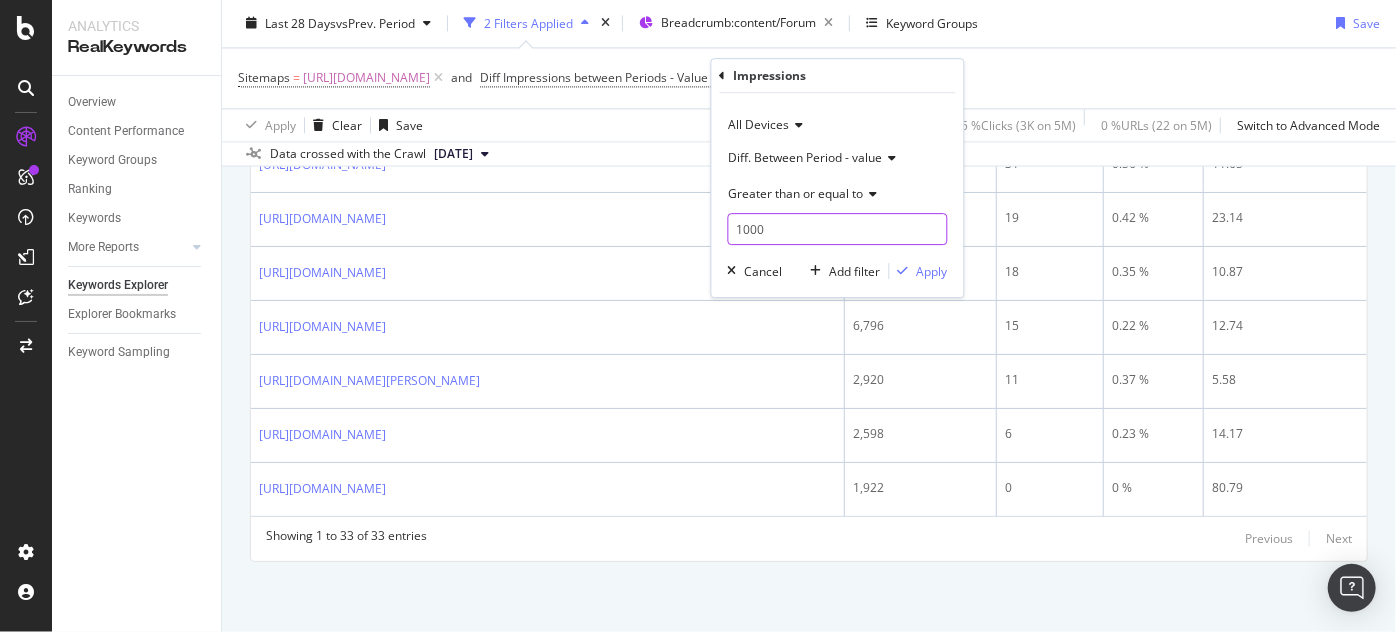 click on "1000" at bounding box center (838, 229) 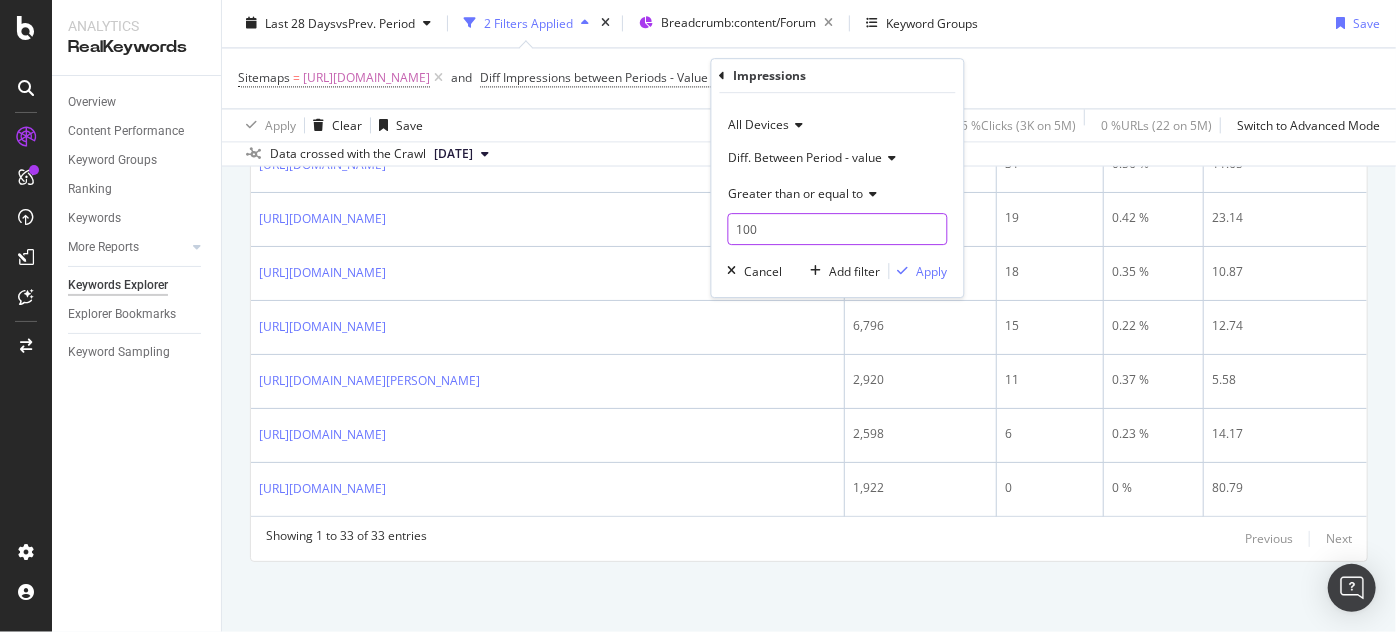type on "100" 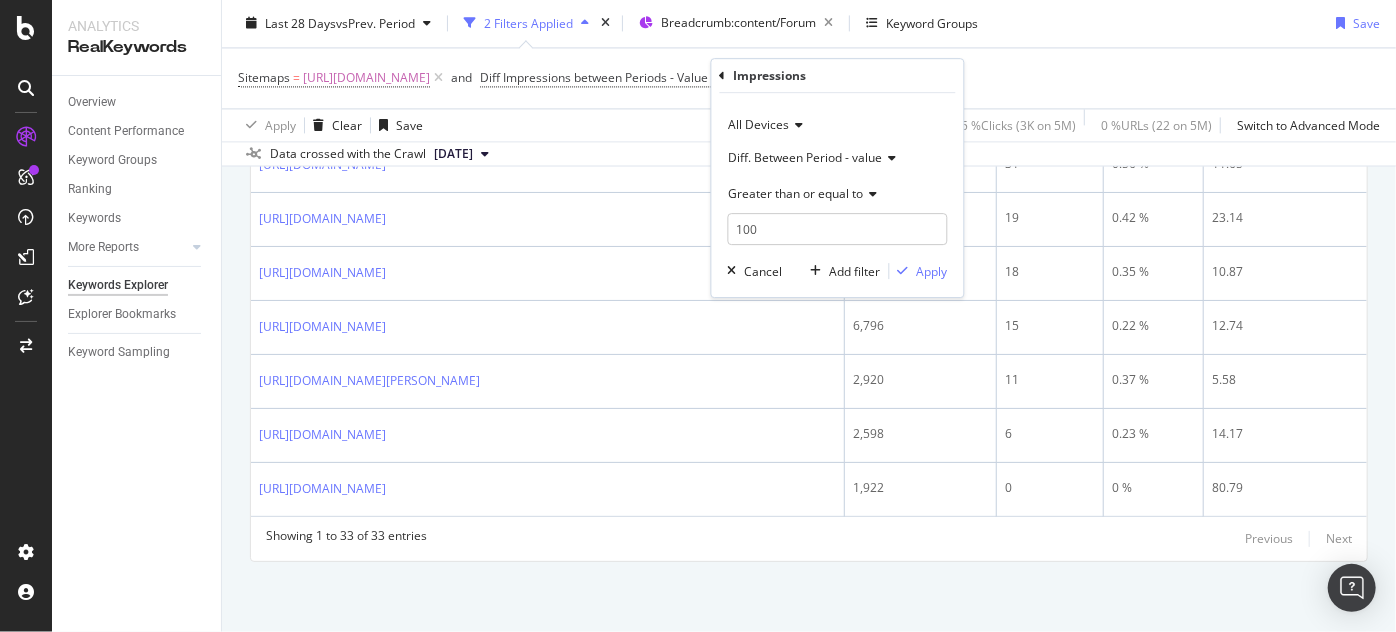 click on "Diff. Between Period - value" at bounding box center [806, 157] 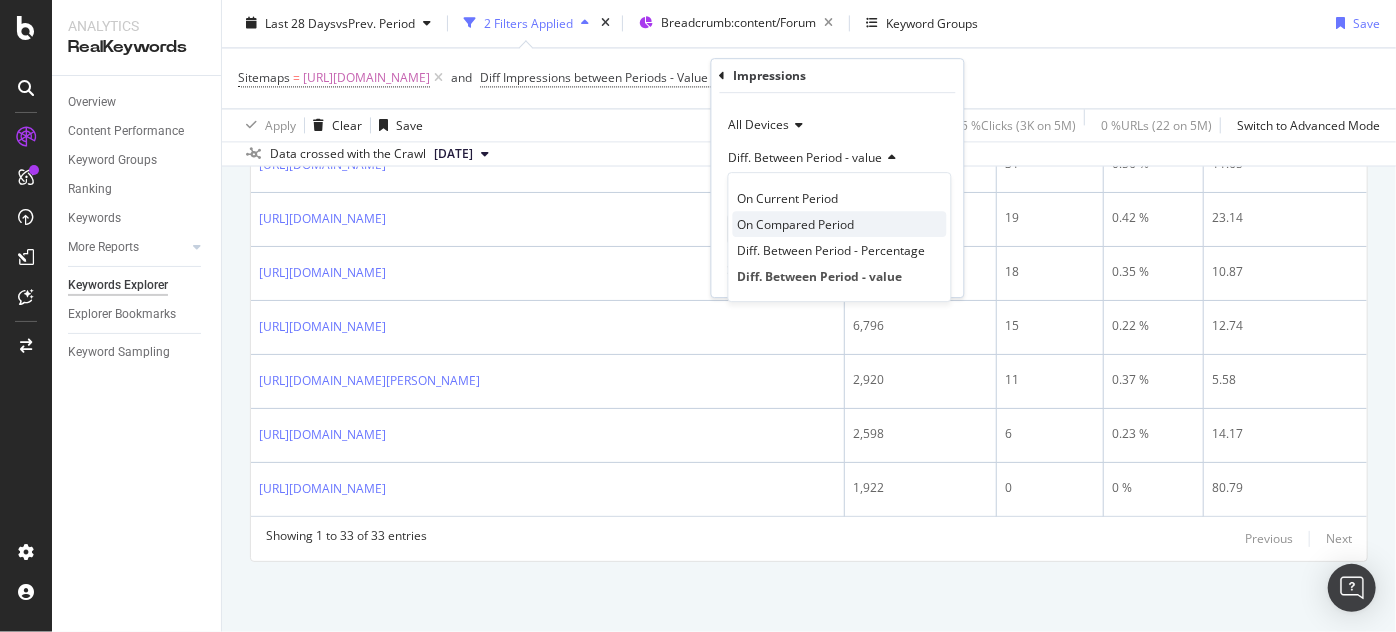click on "On Compared Period" at bounding box center (796, 224) 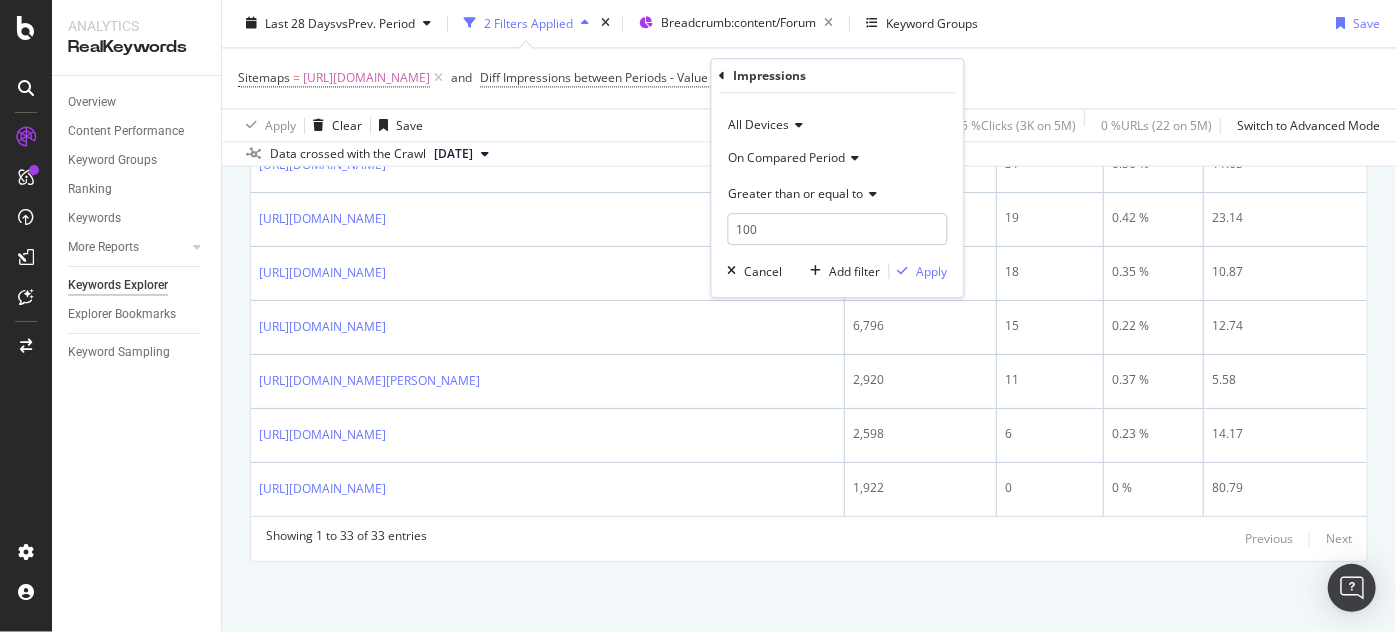 click on "Greater than or equal to" at bounding box center [796, 193] 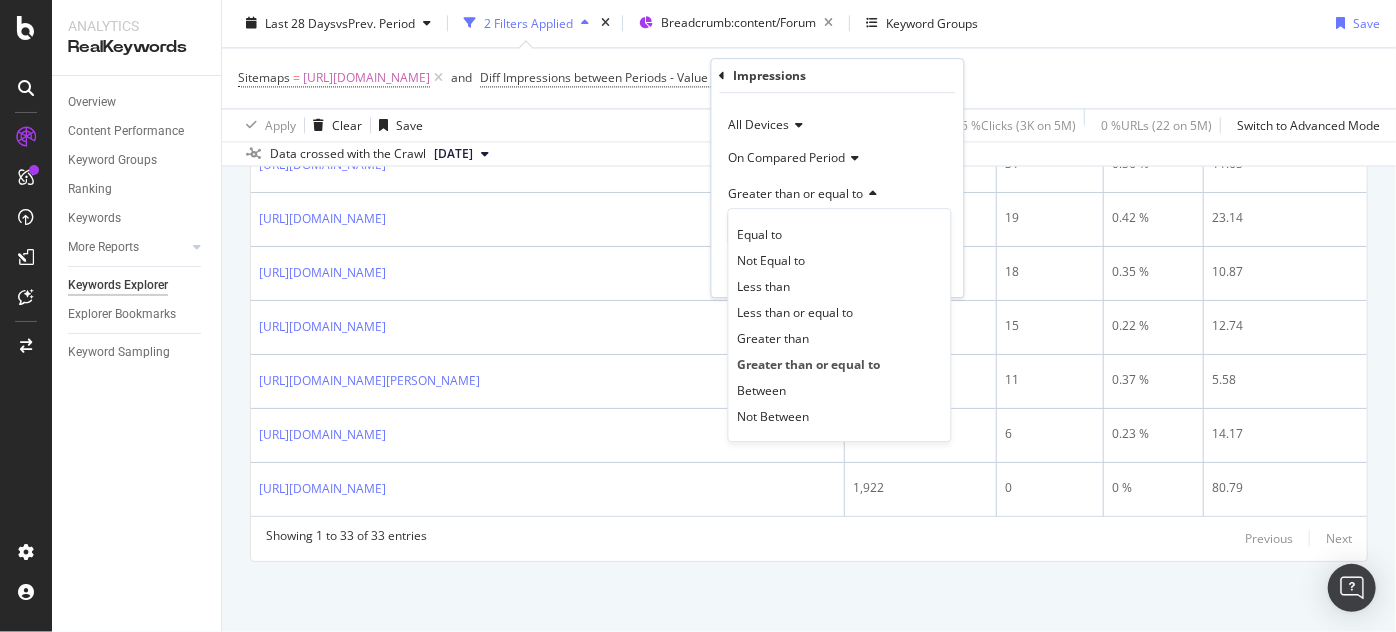click on "Last 28 Days  vs  Prev. Period 2 Filters Applied Breadcrumb:  content/Forum Keyword Groups Save" at bounding box center [809, 28] 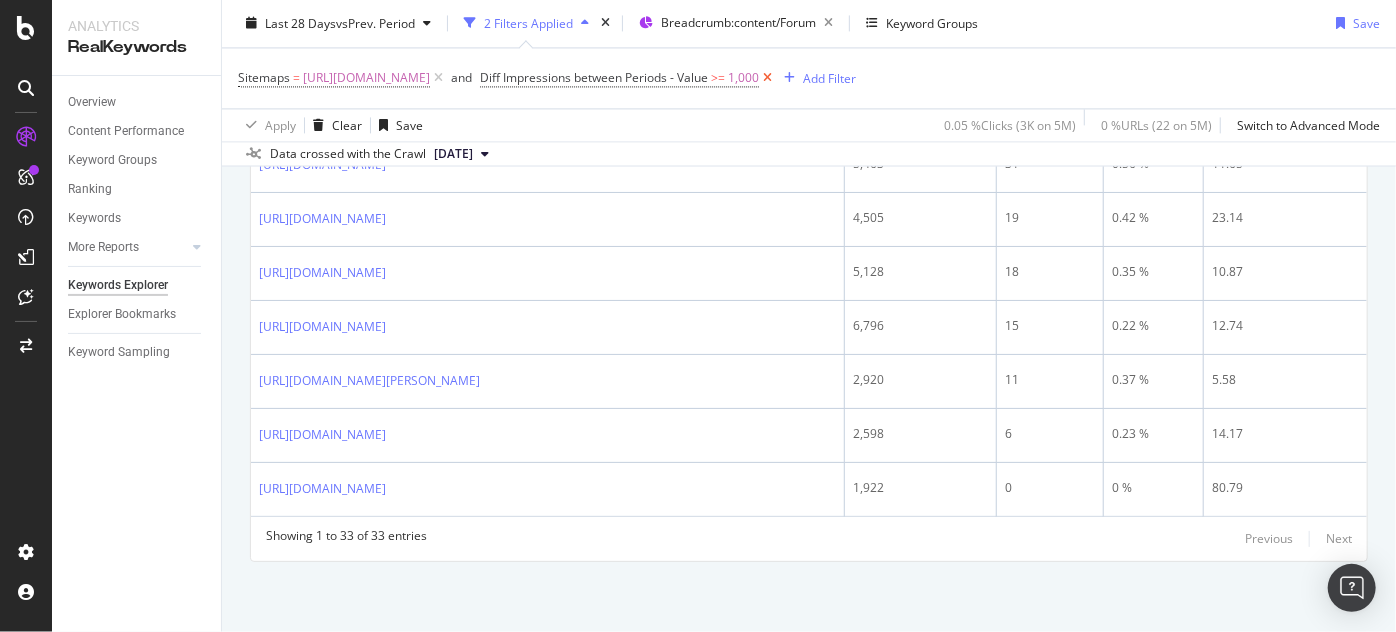 click at bounding box center [767, 79] 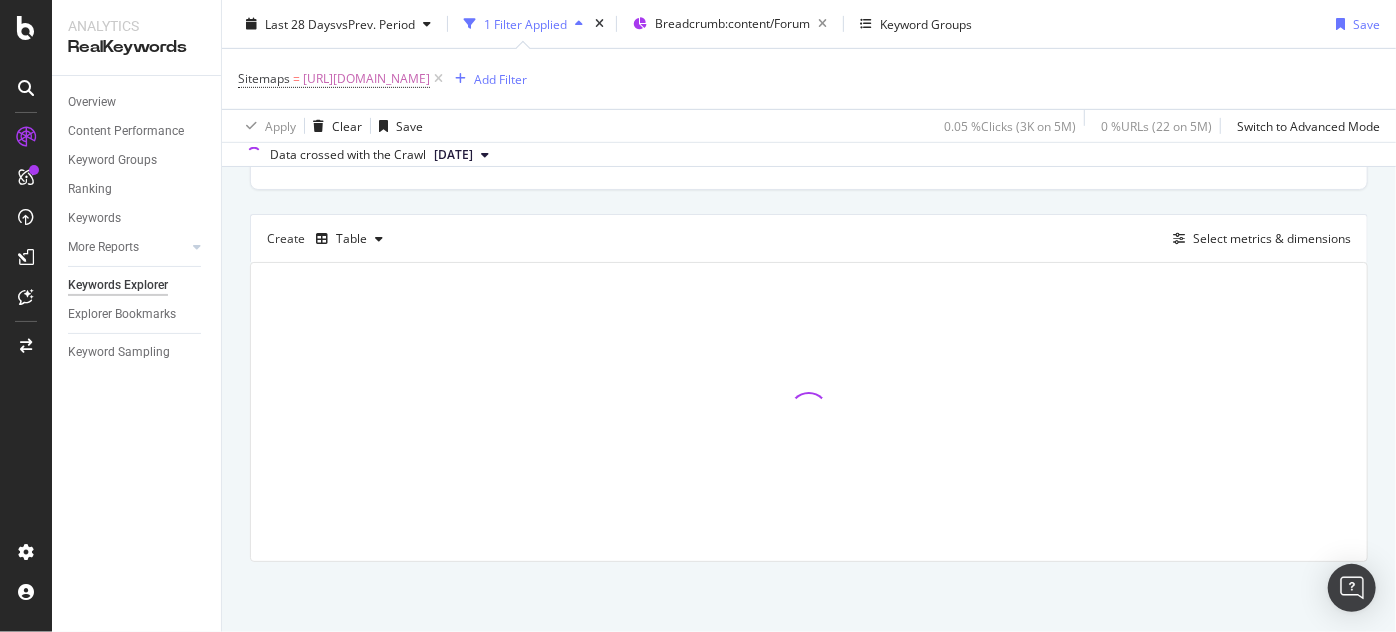 scroll, scrollTop: 500, scrollLeft: 0, axis: vertical 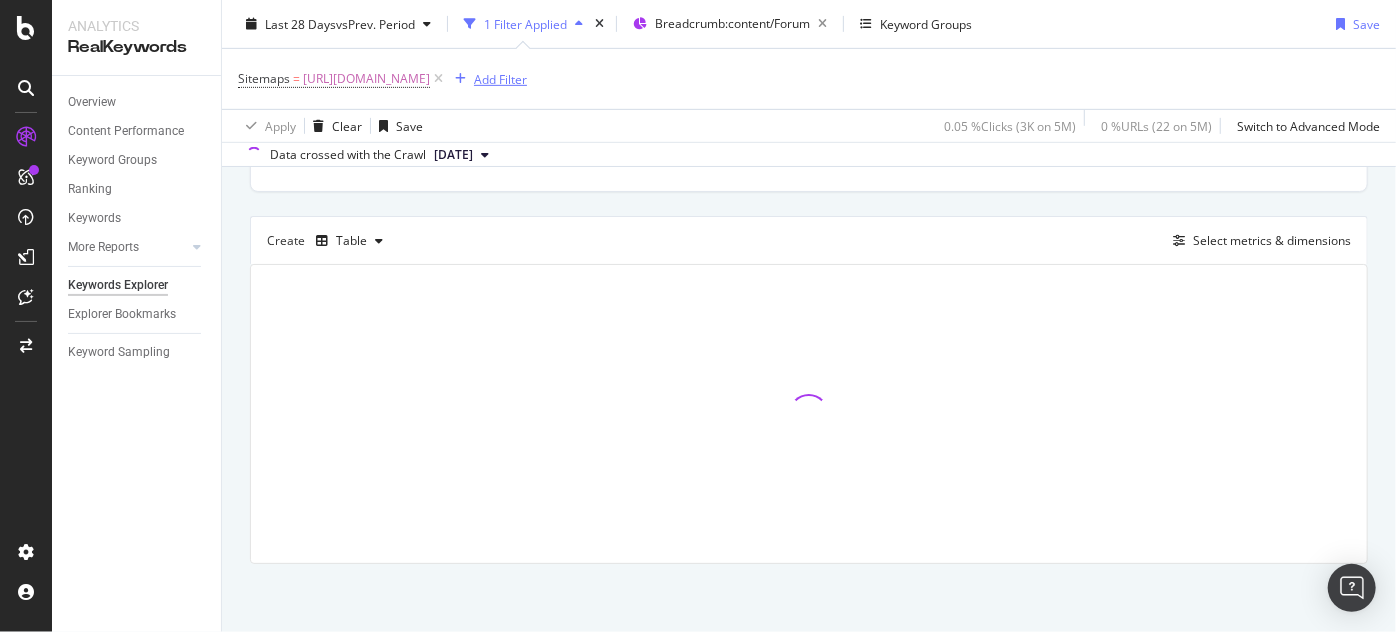 click on "Add Filter" at bounding box center (500, 78) 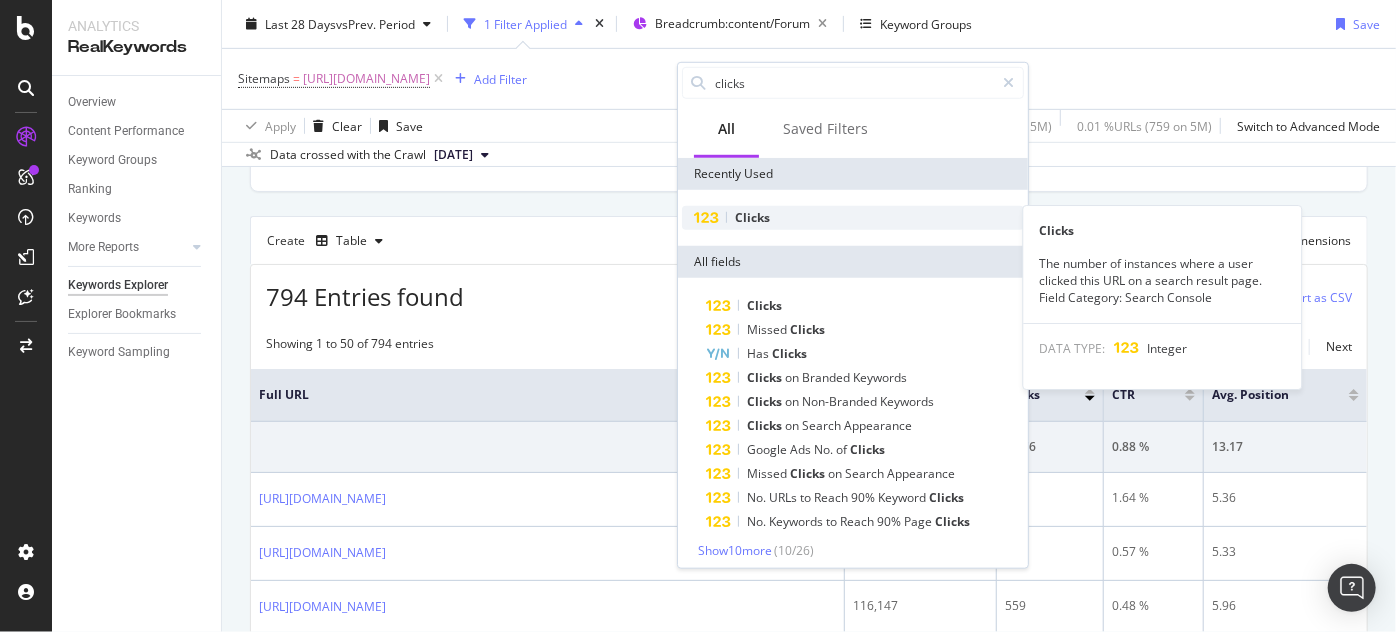 type on "clicks" 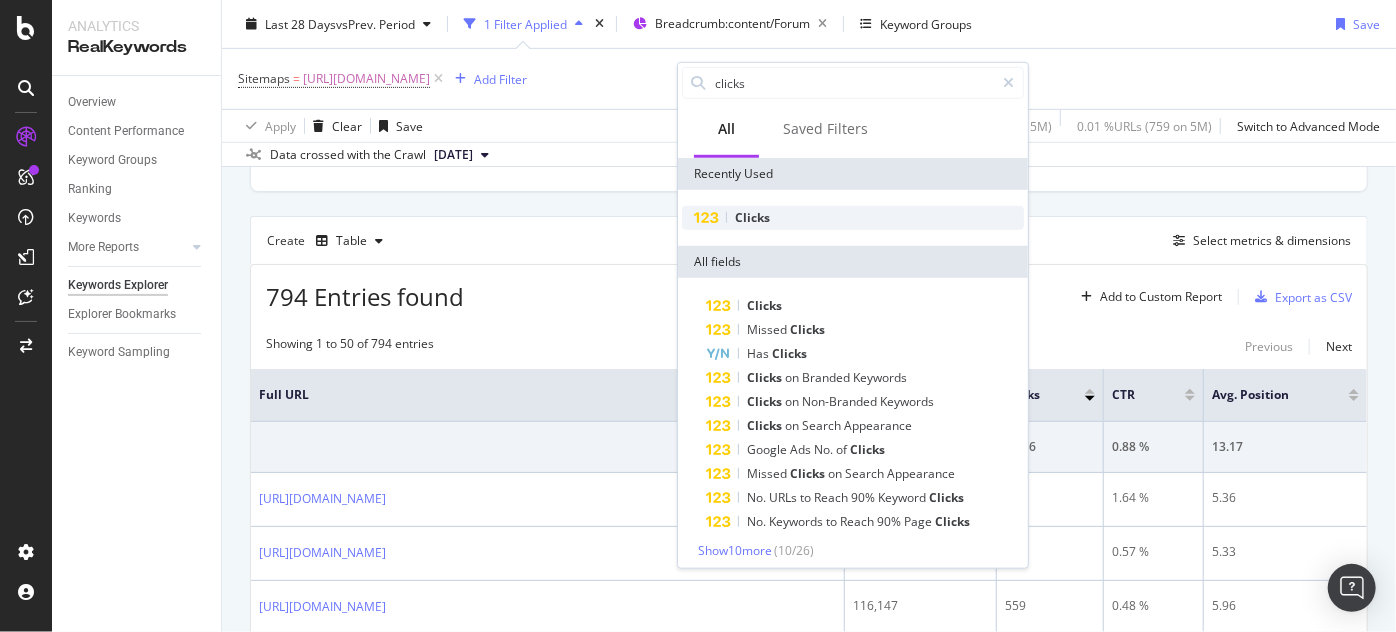 click on "Clicks" at bounding box center [752, 217] 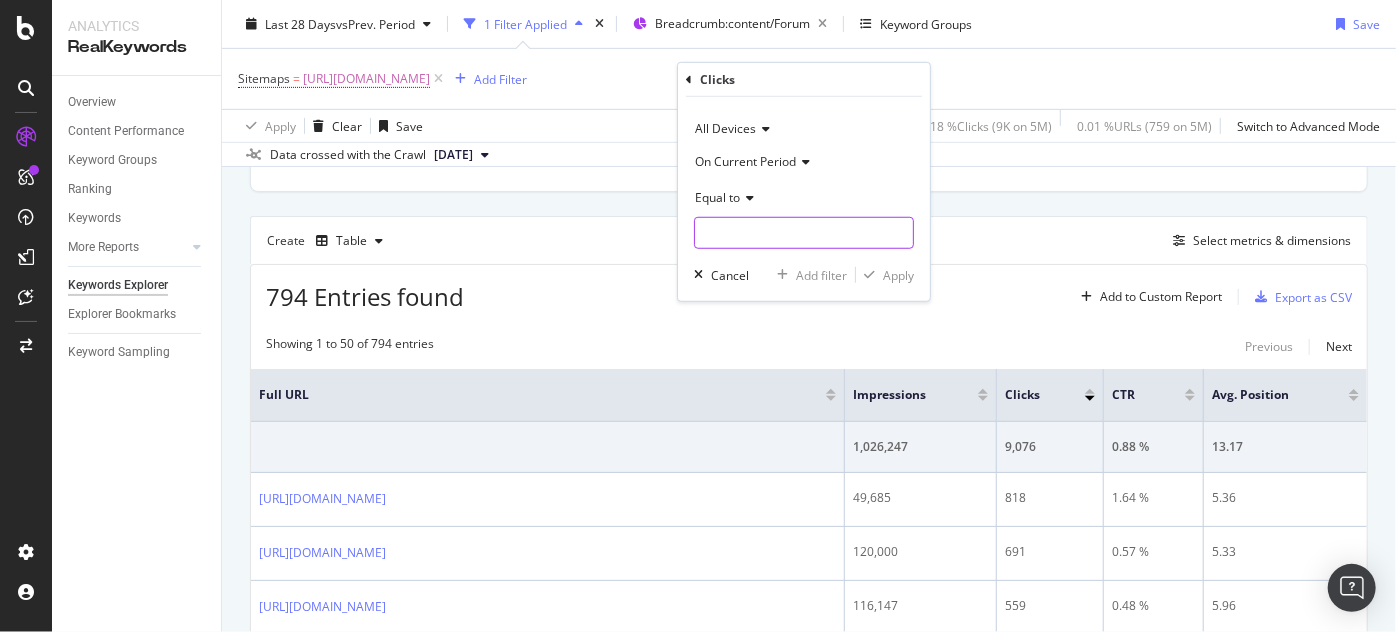 click at bounding box center (804, 233) 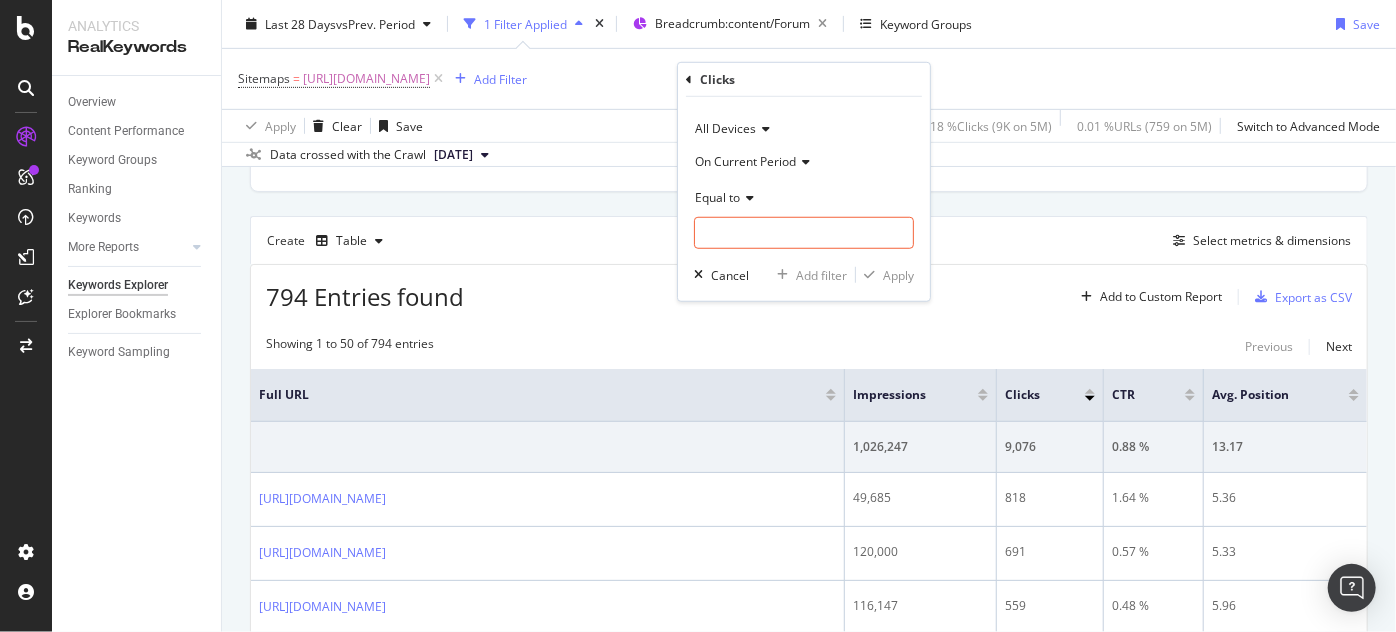 click on "On Current Period" at bounding box center (745, 160) 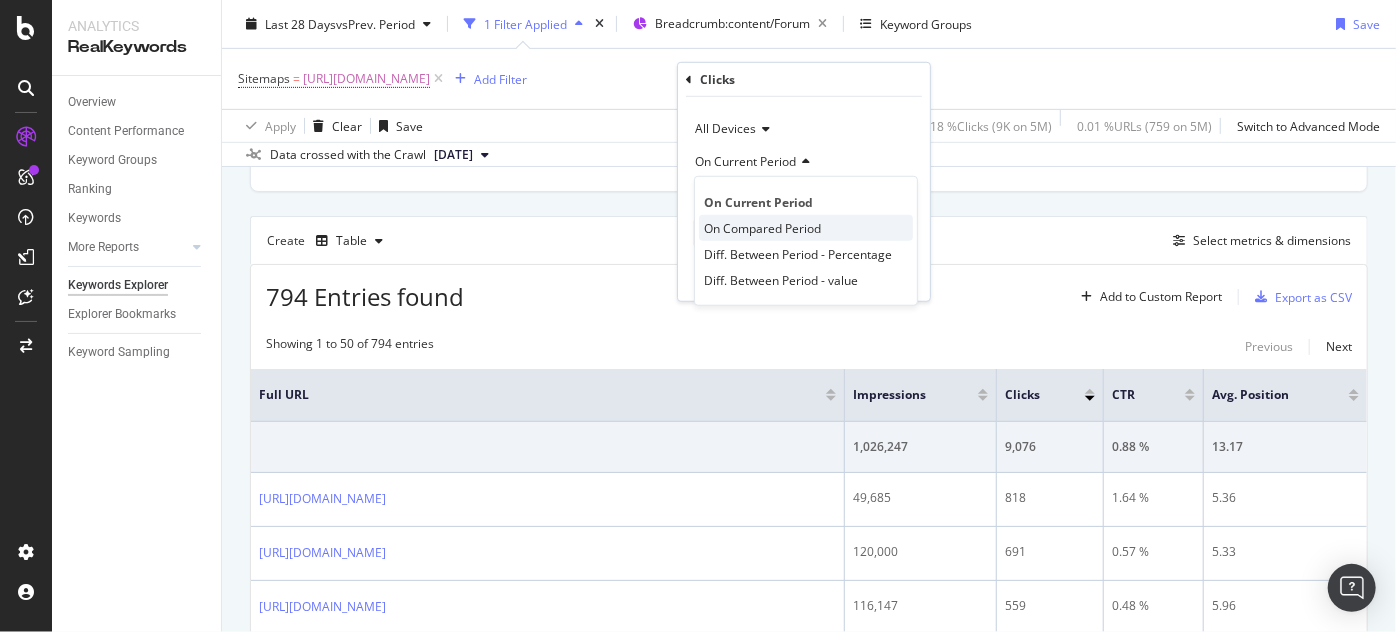 click on "On Compared Period" at bounding box center (762, 227) 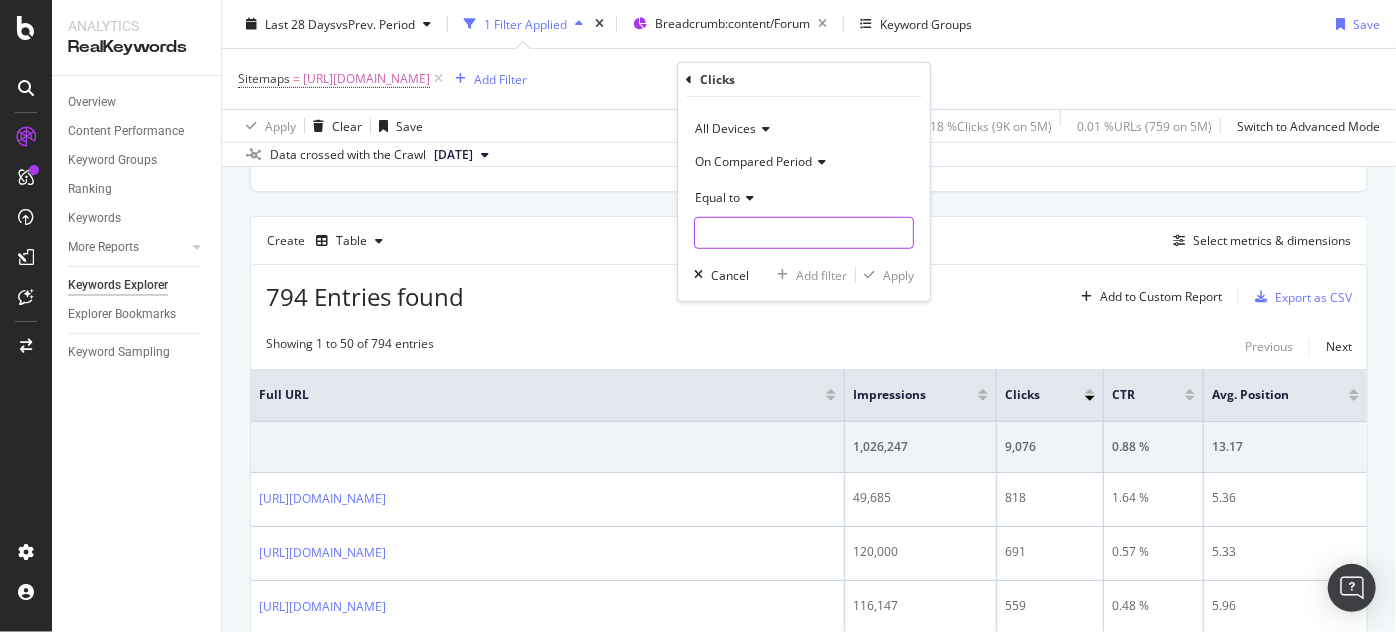 click at bounding box center (804, 233) 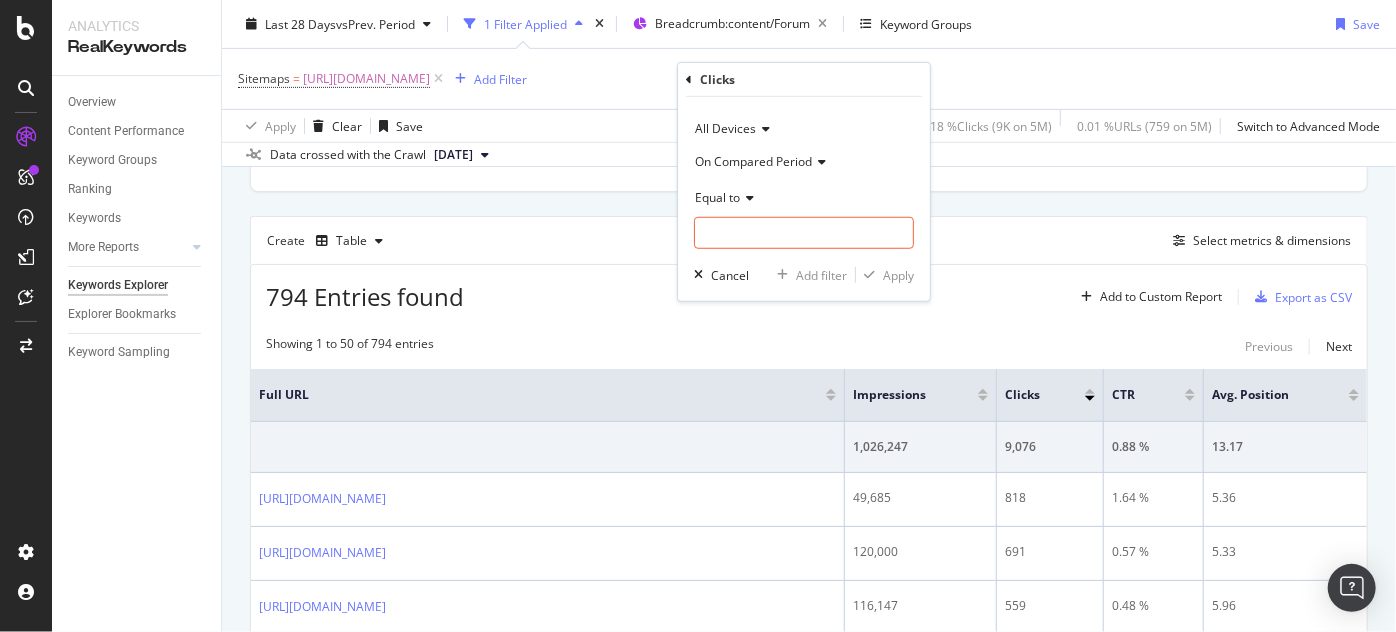 click on "Equal to" at bounding box center [717, 196] 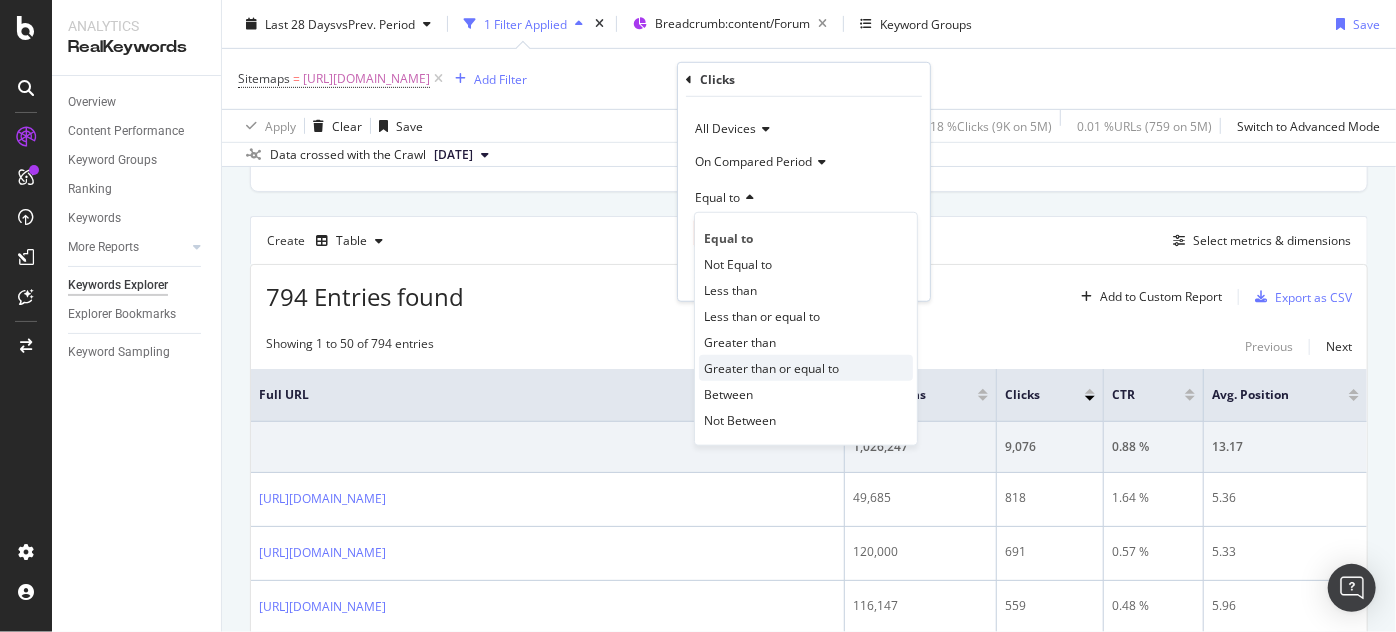 click on "Greater than or equal to" at bounding box center [771, 367] 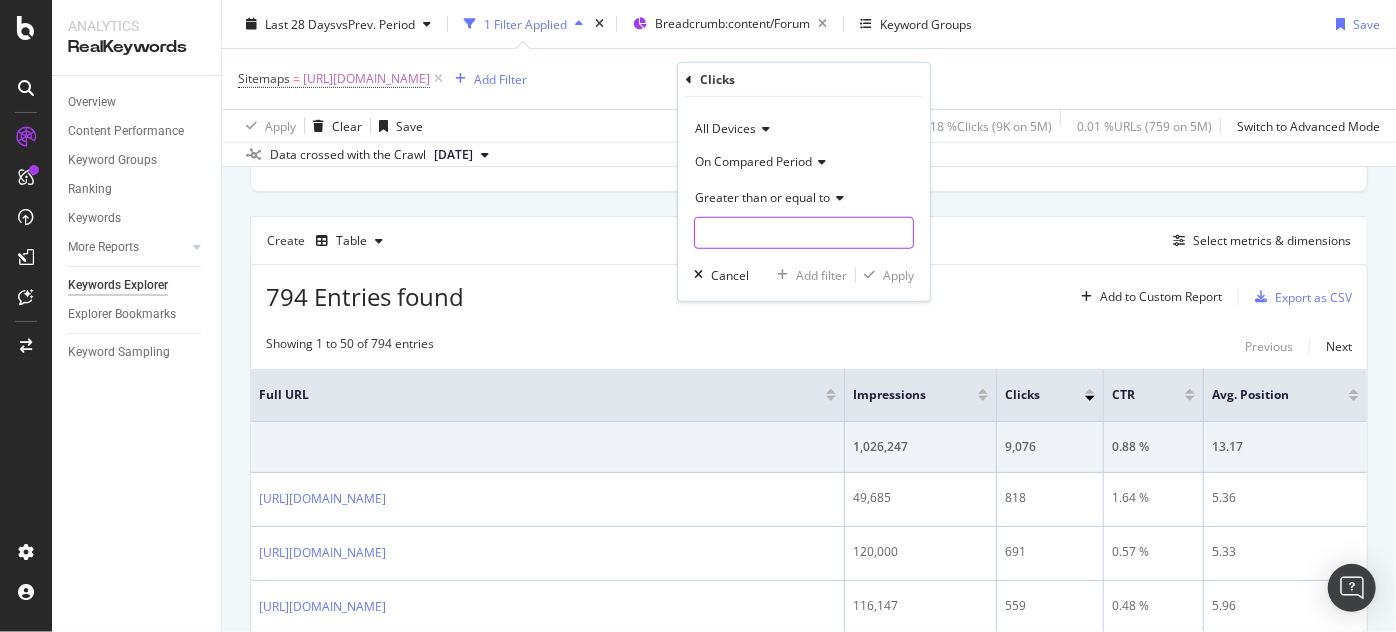 click at bounding box center (804, 233) 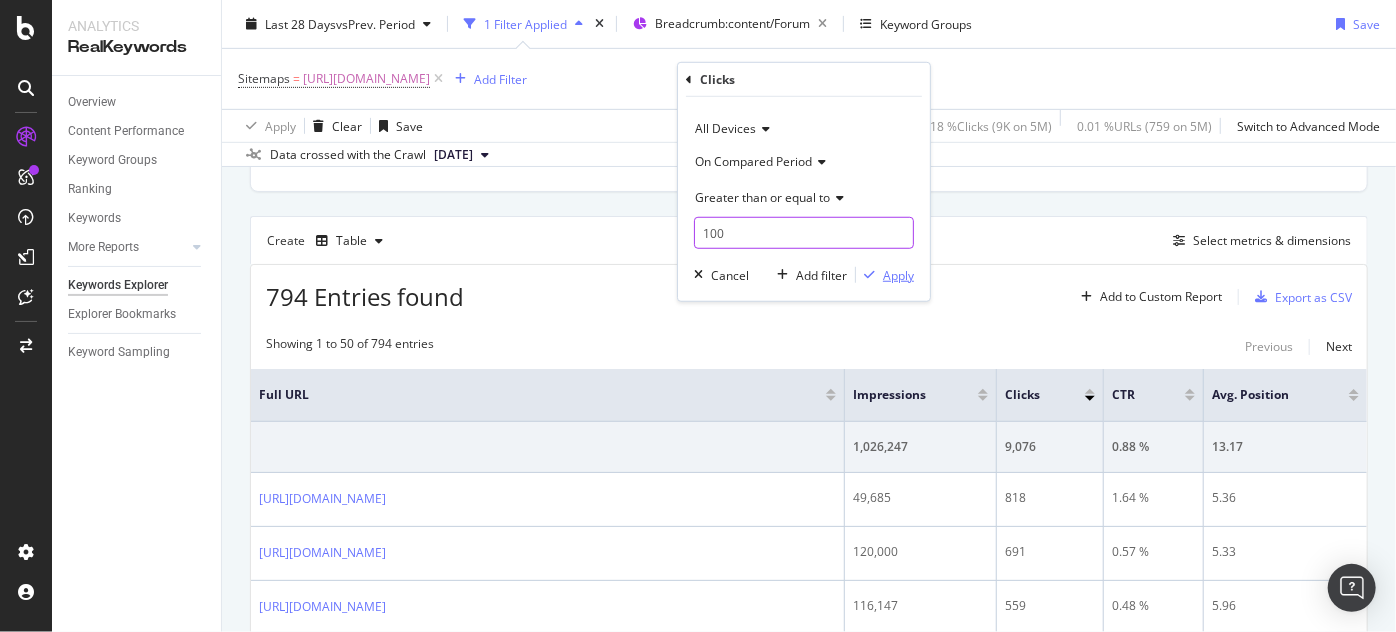 type on "100" 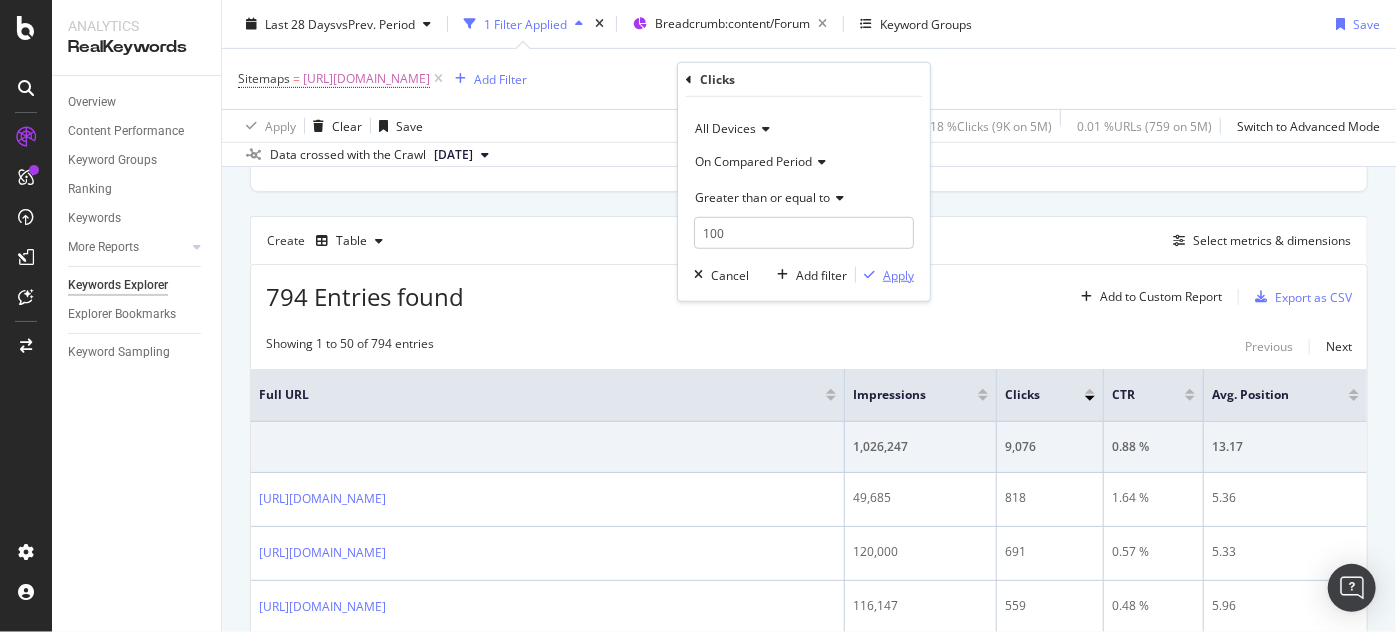 click on "Apply" at bounding box center (898, 274) 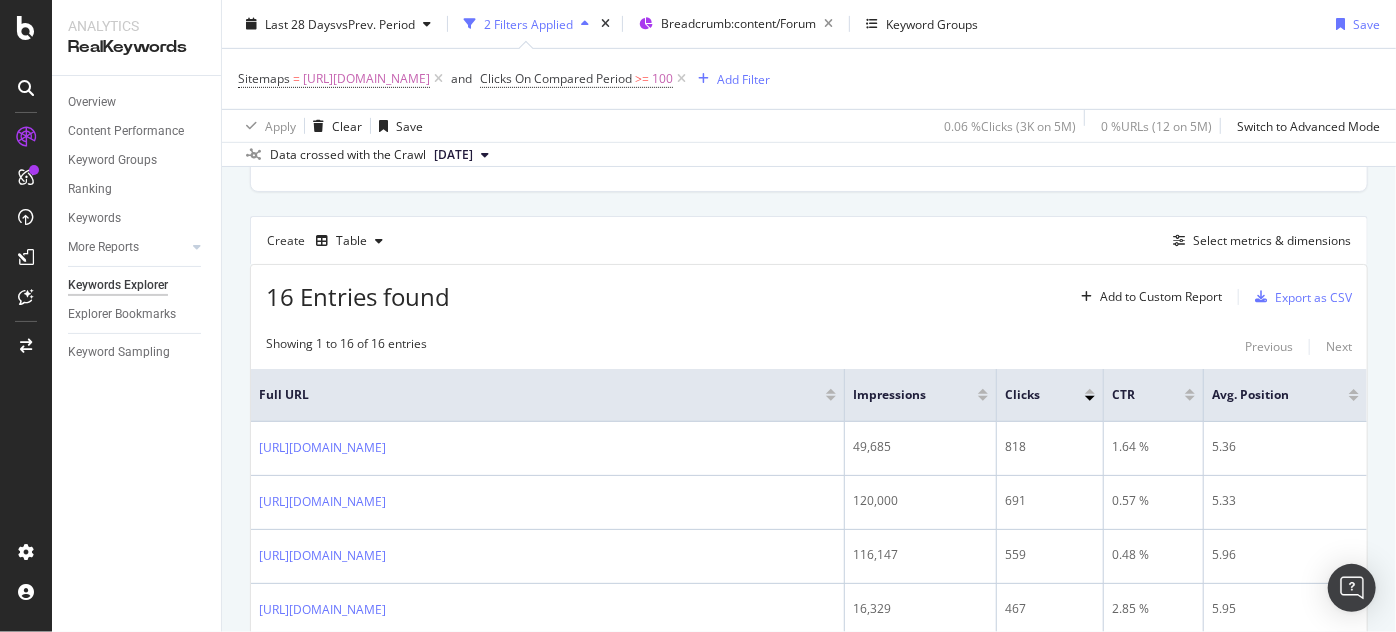 scroll, scrollTop: 701, scrollLeft: 0, axis: vertical 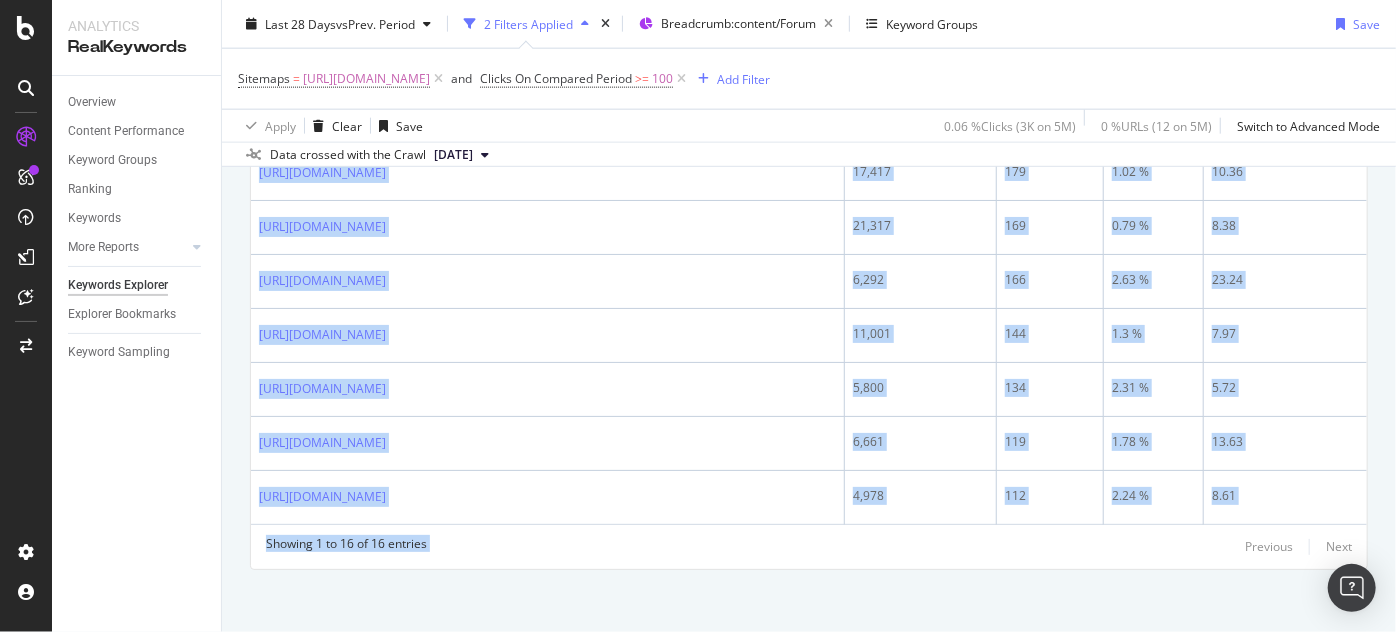 drag, startPoint x: 255, startPoint y: 228, endPoint x: 942, endPoint y: 674, distance: 819.0757 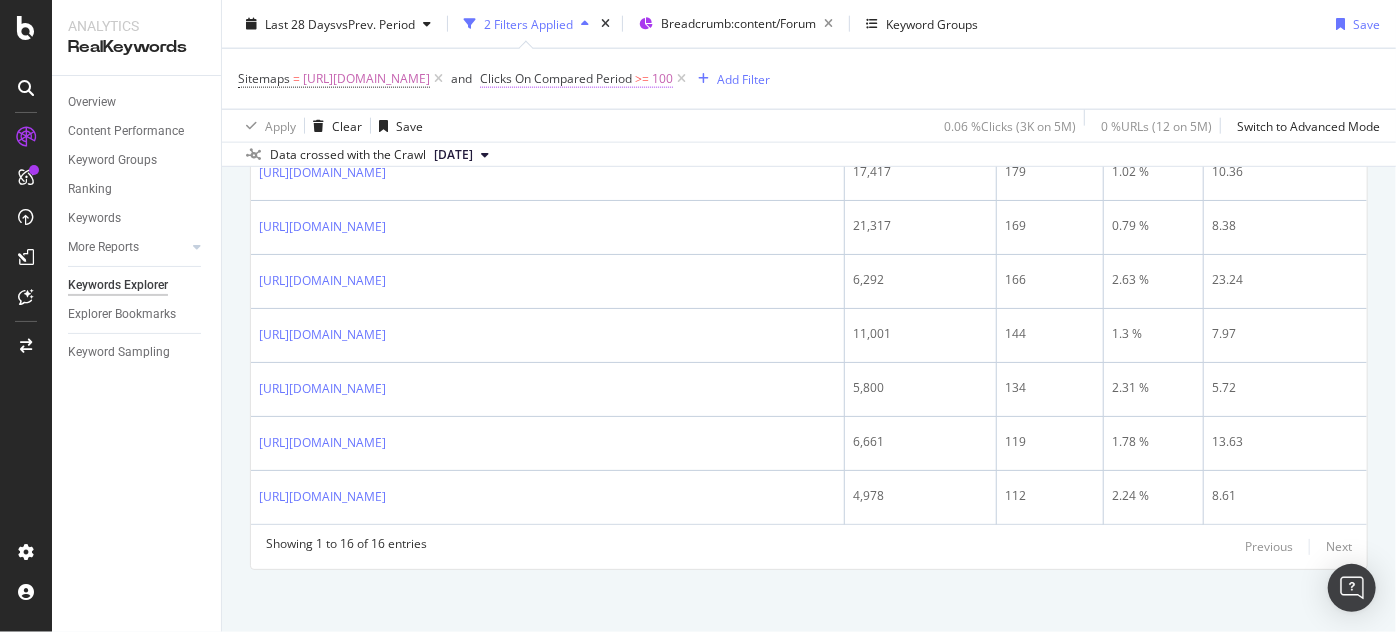 click on ">=" at bounding box center (642, 78) 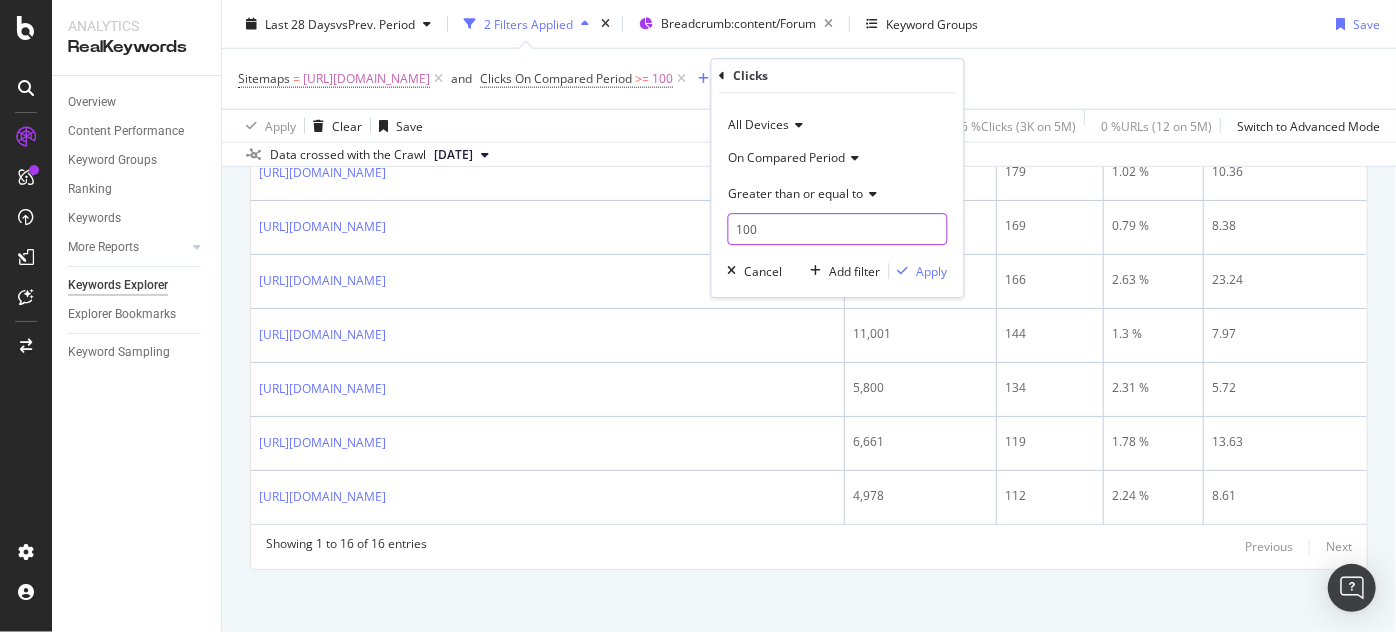 click on "100" at bounding box center [838, 229] 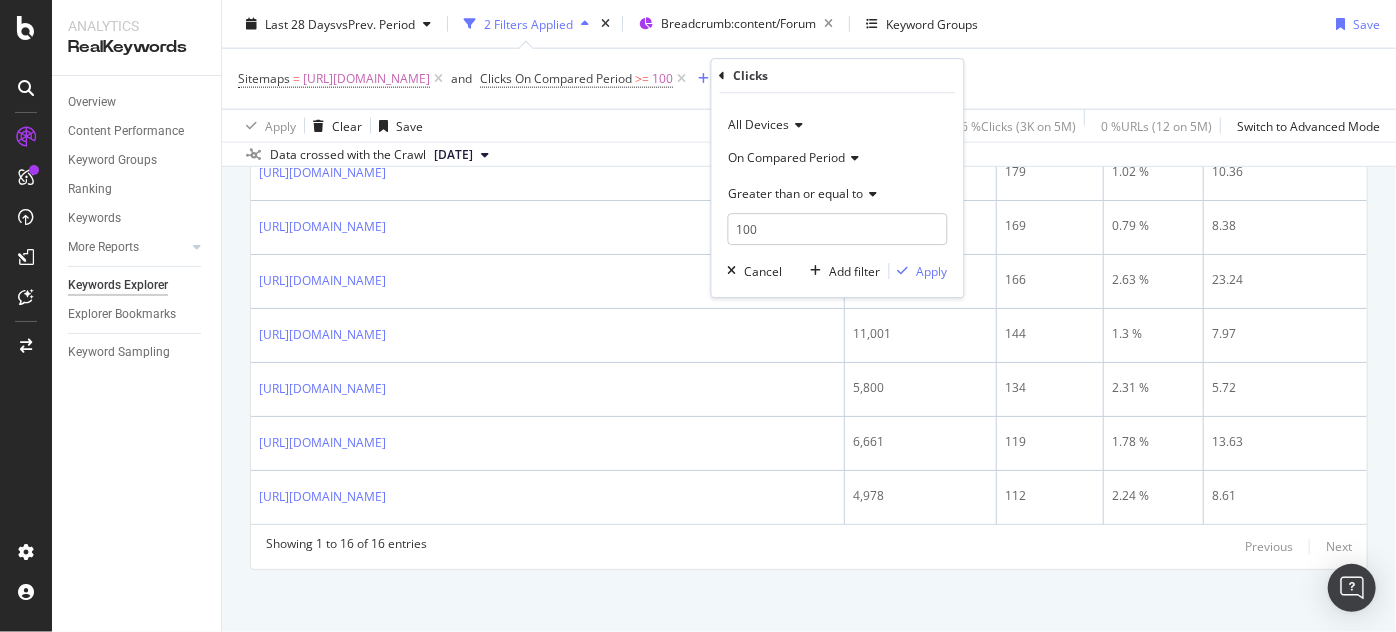 click on "Greater than or equal to" at bounding box center (796, 193) 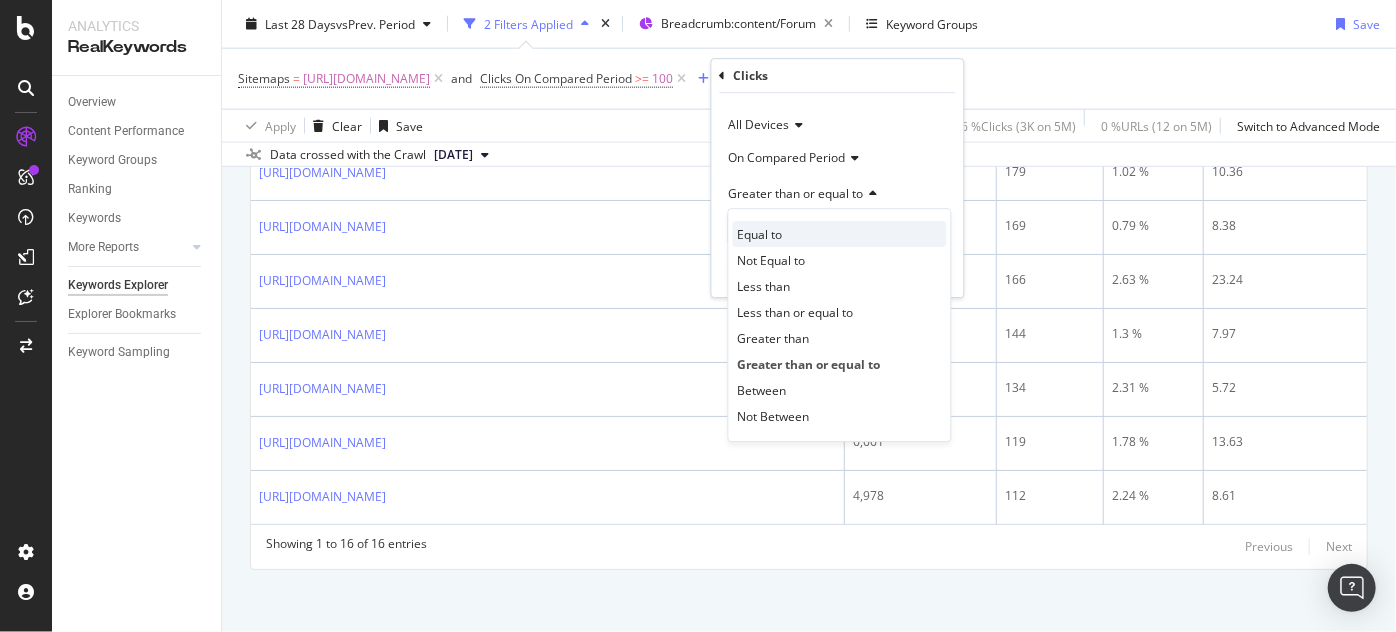 click on "Equal to" at bounding box center (760, 234) 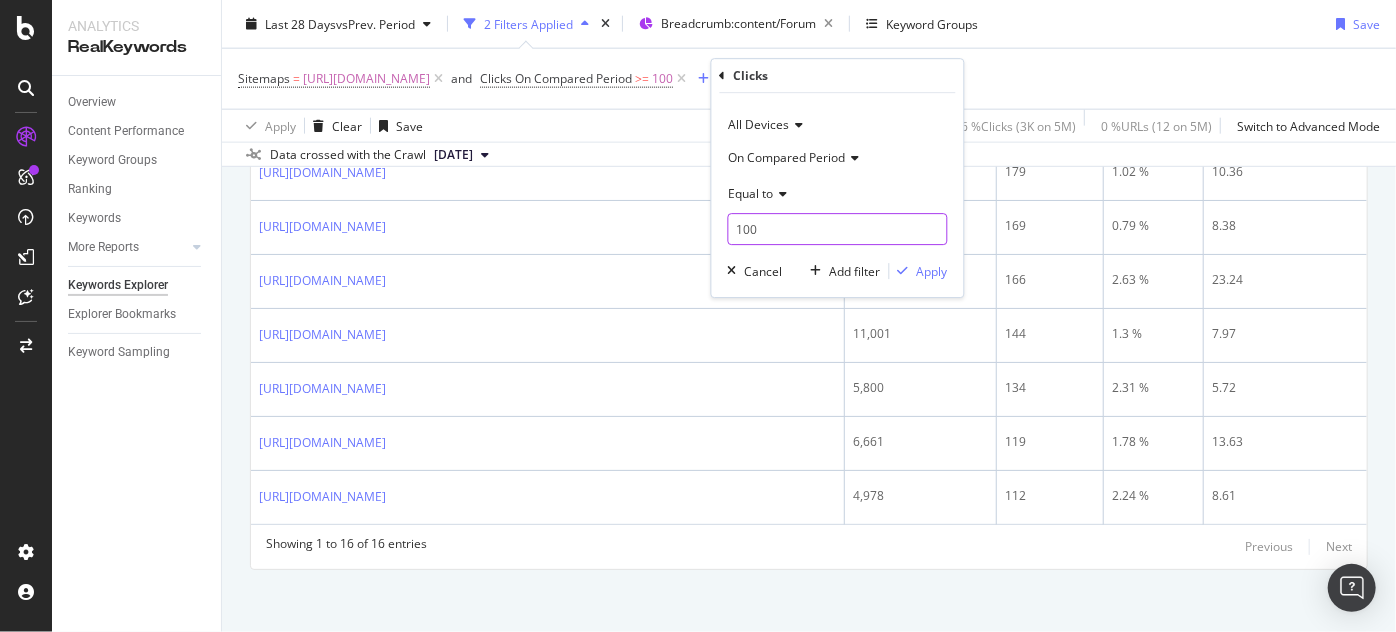 click on "100" at bounding box center [838, 229] 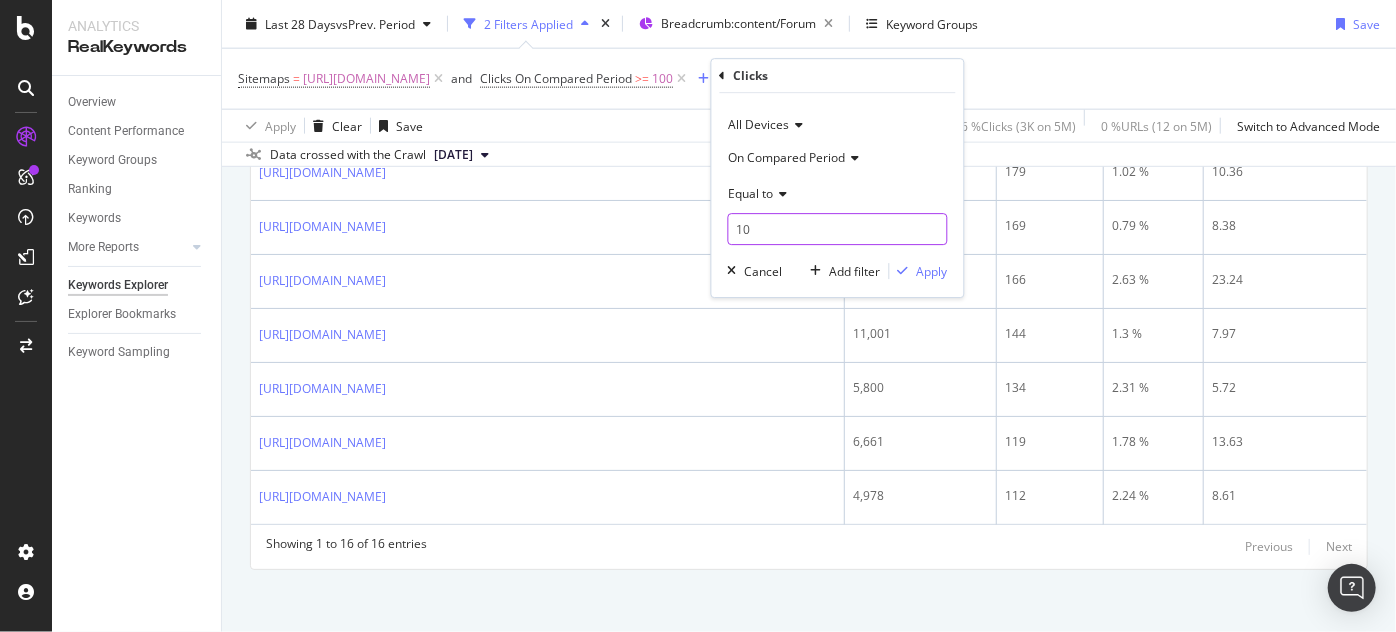 type on "1" 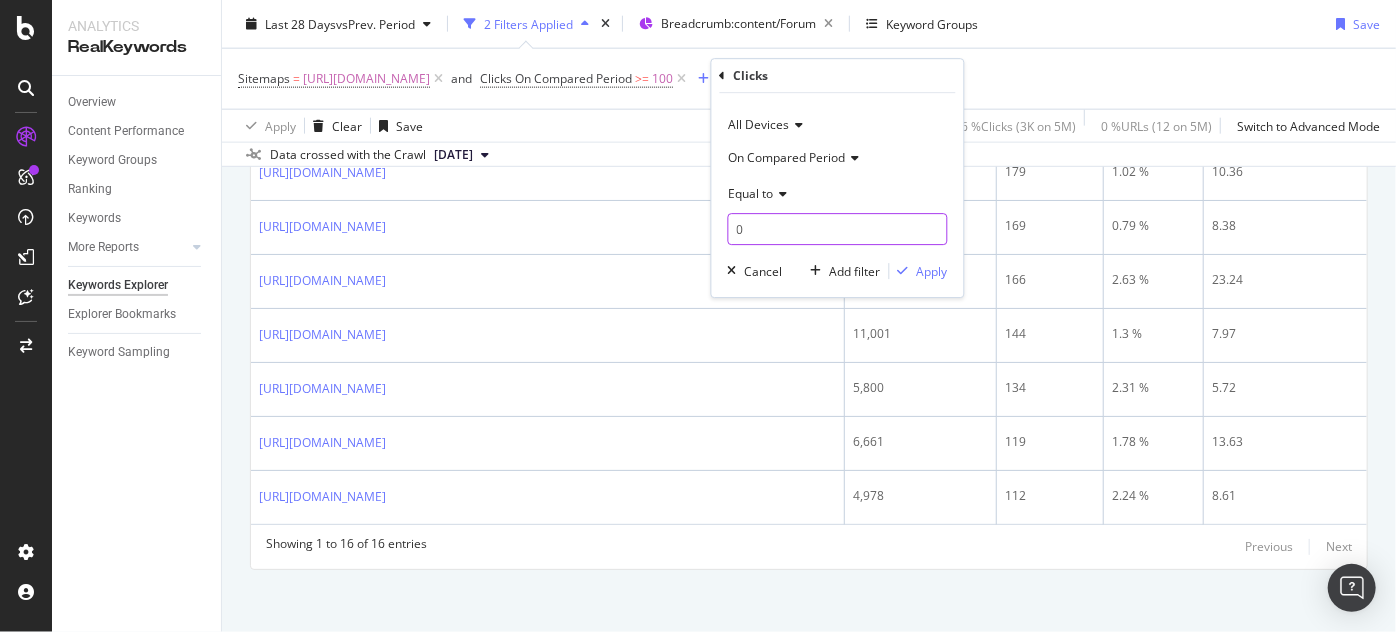 type on "0" 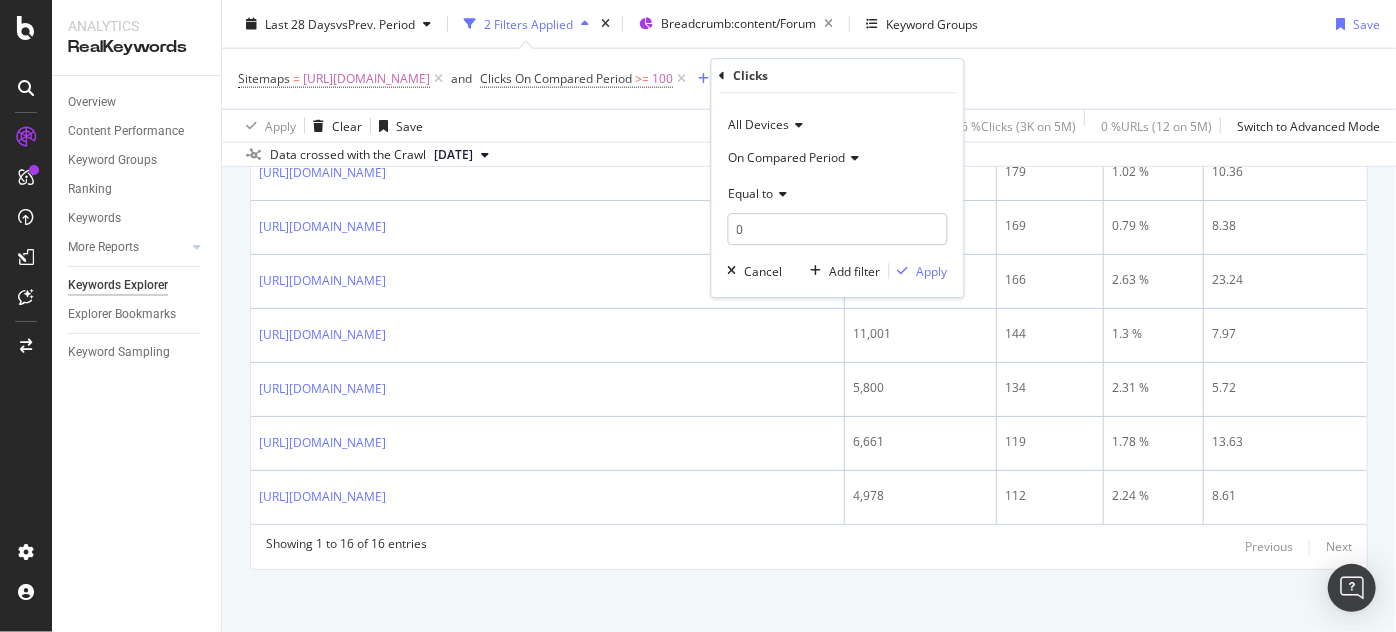 click on "On Compared Period" at bounding box center [787, 157] 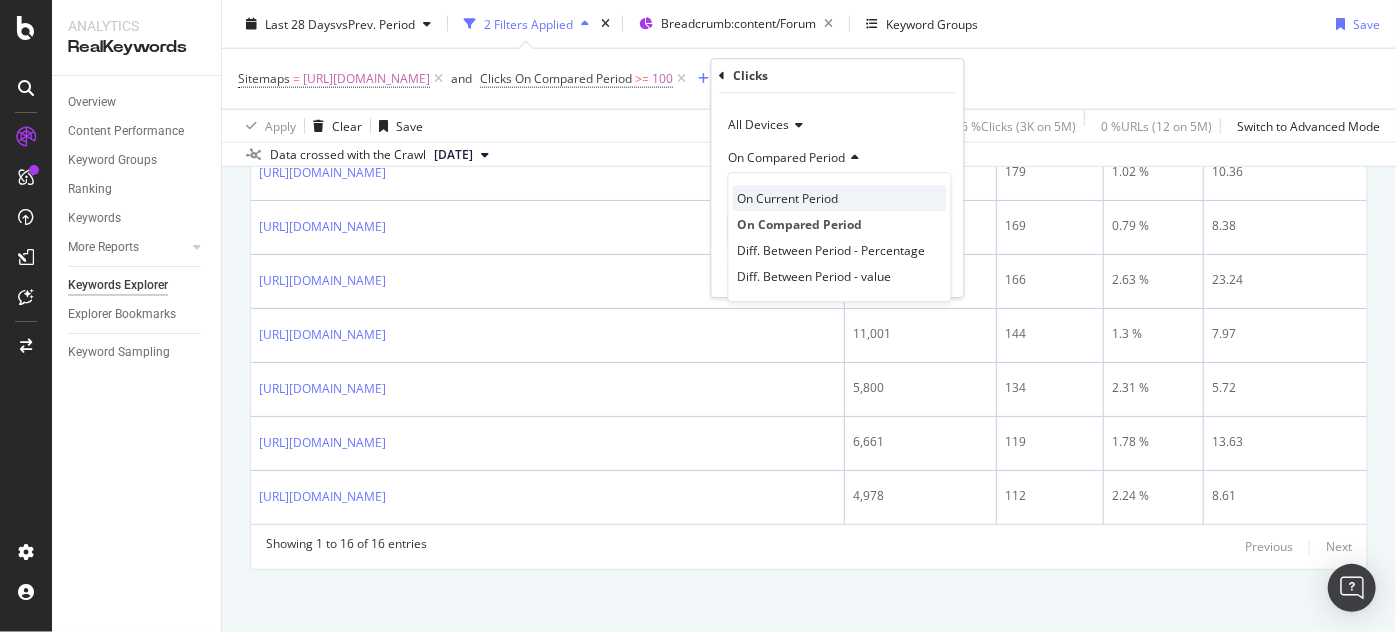 click on "On Current Period" at bounding box center [788, 198] 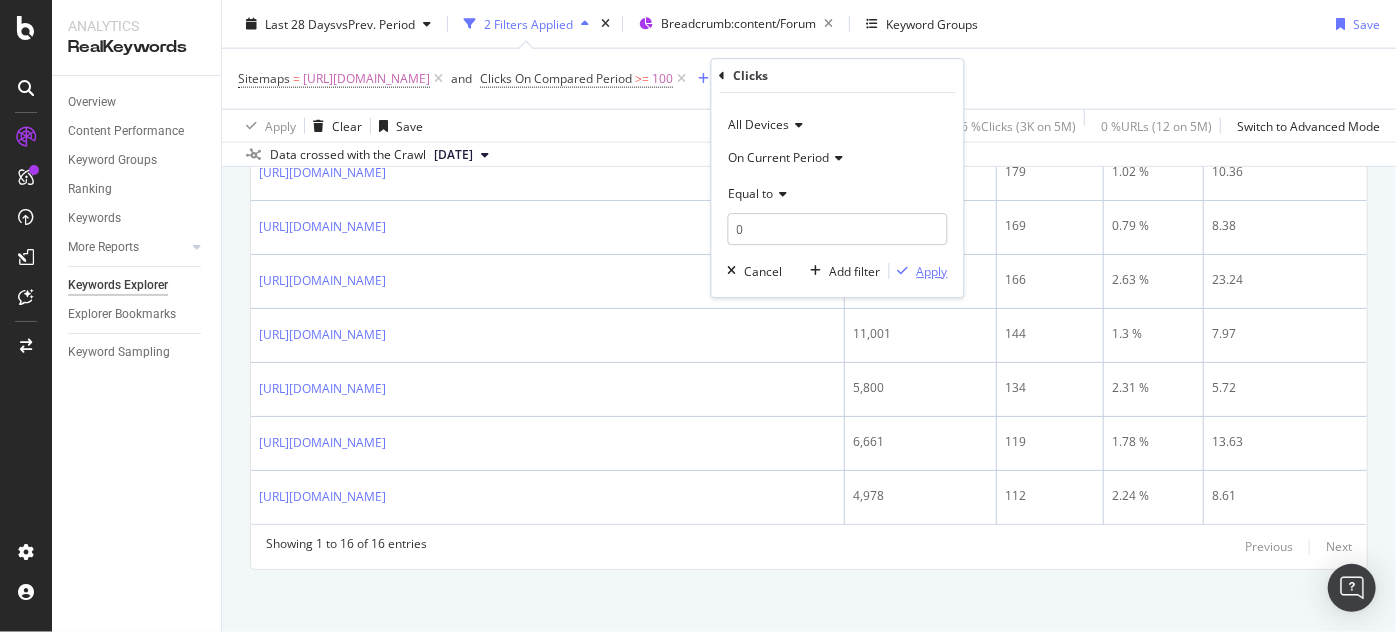 click on "Apply" at bounding box center (932, 271) 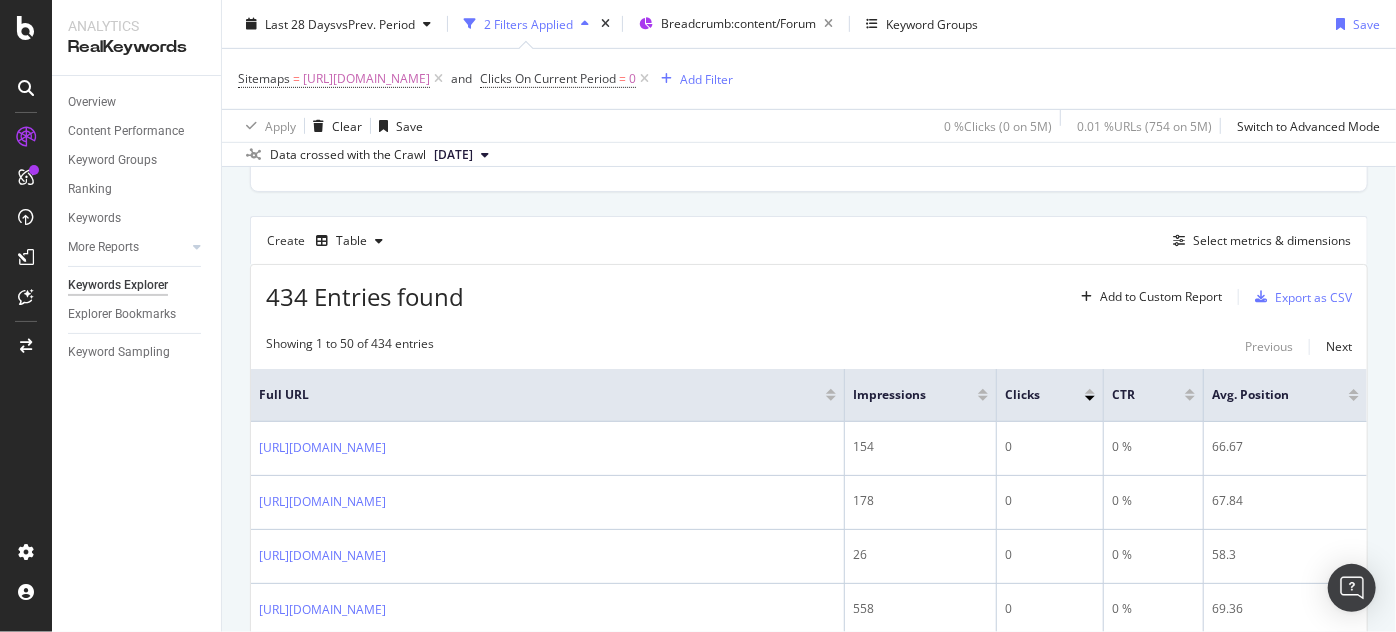 scroll, scrollTop: 1261, scrollLeft: 0, axis: vertical 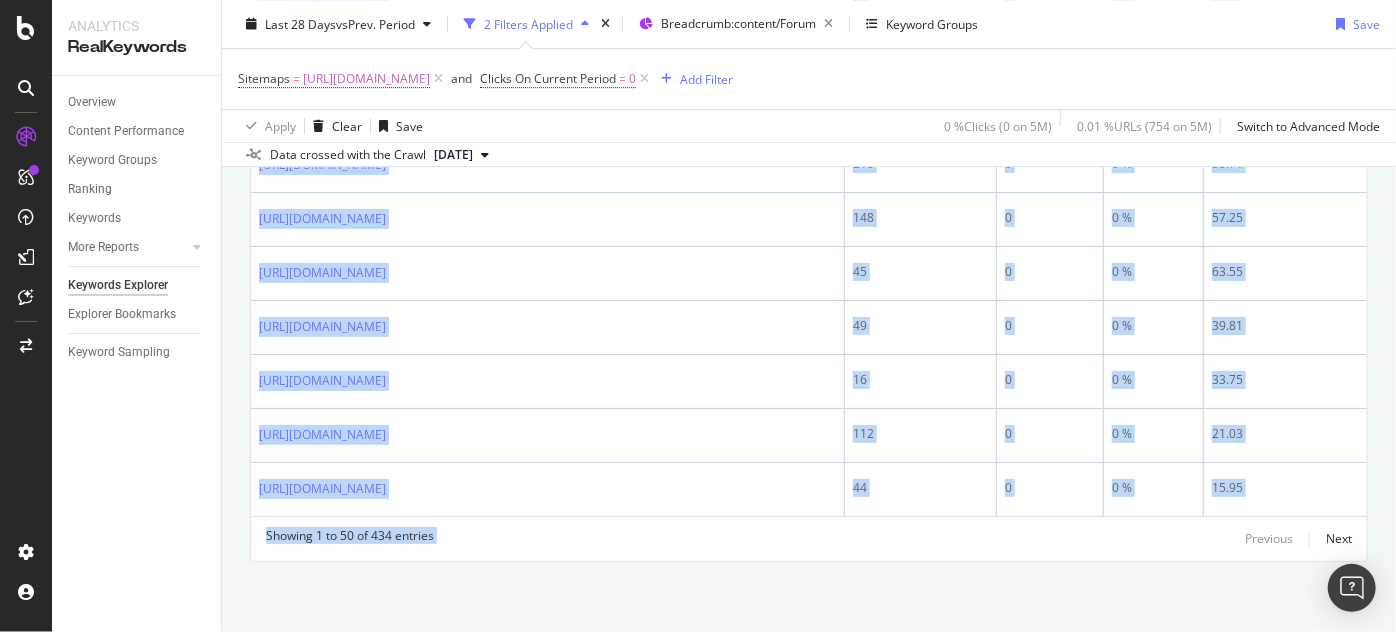 drag, startPoint x: 255, startPoint y: 300, endPoint x: 909, endPoint y: 674, distance: 753.387 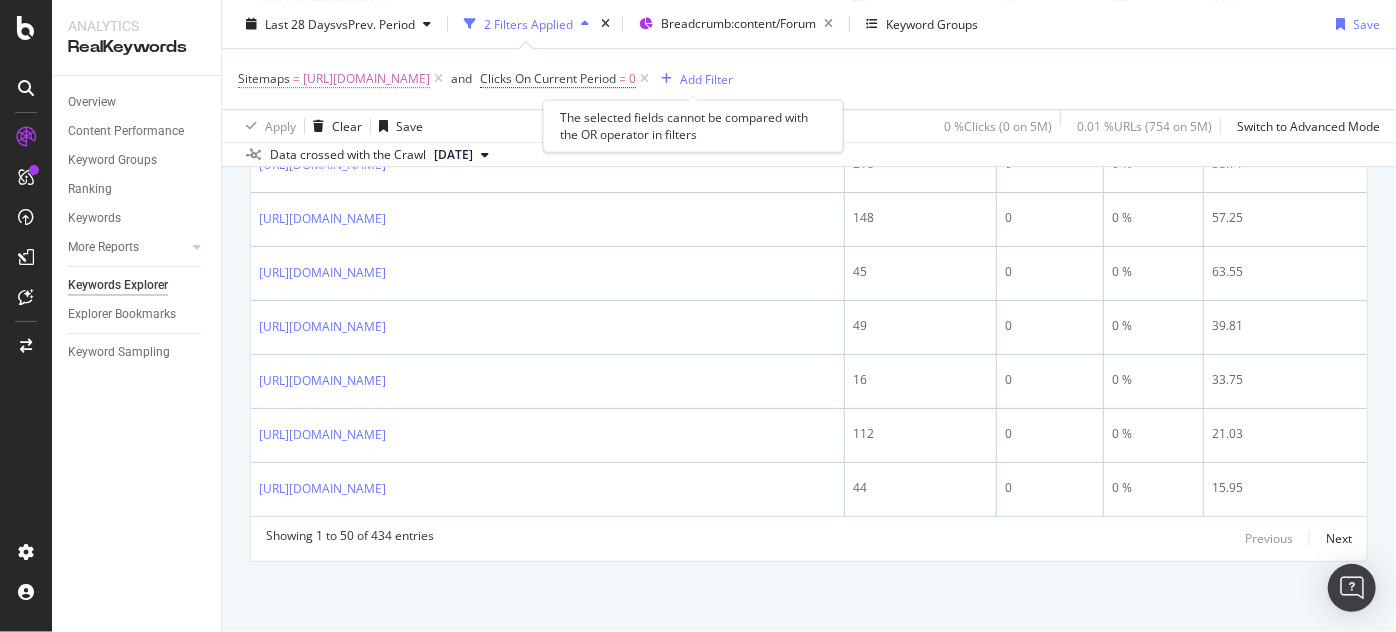 click on "[URL][DOMAIN_NAME]" at bounding box center [366, 79] 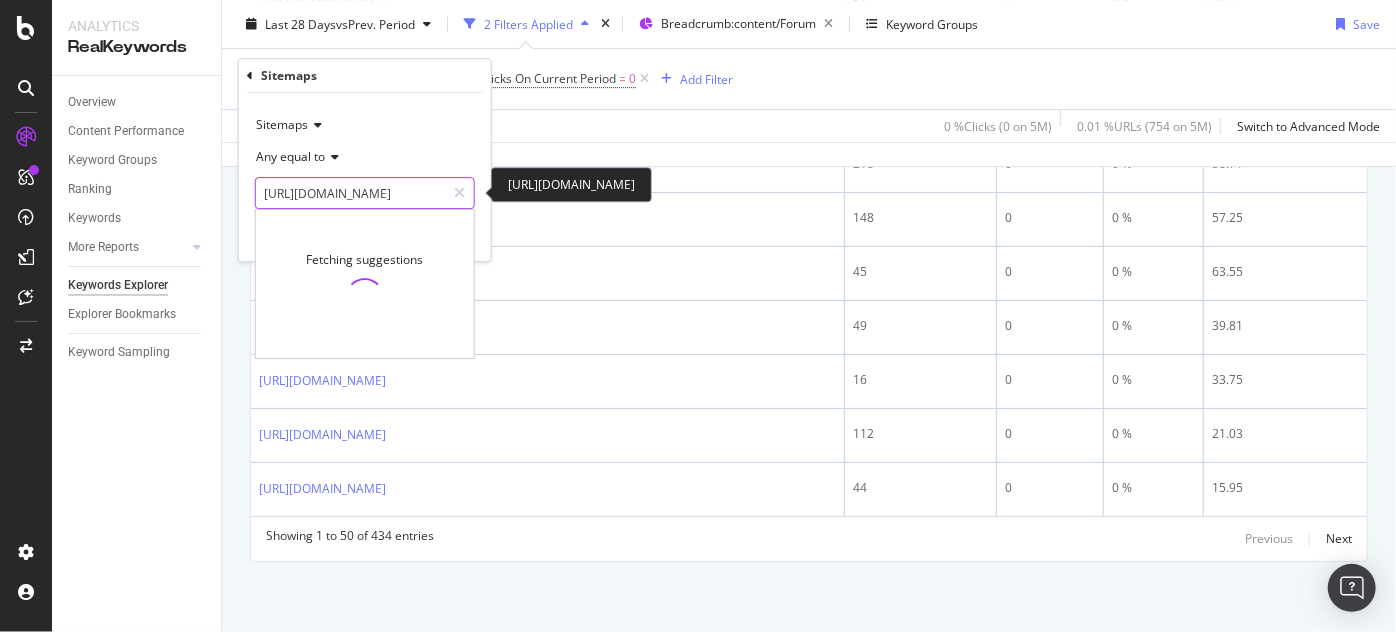 click on "[URL][DOMAIN_NAME]" at bounding box center (350, 193) 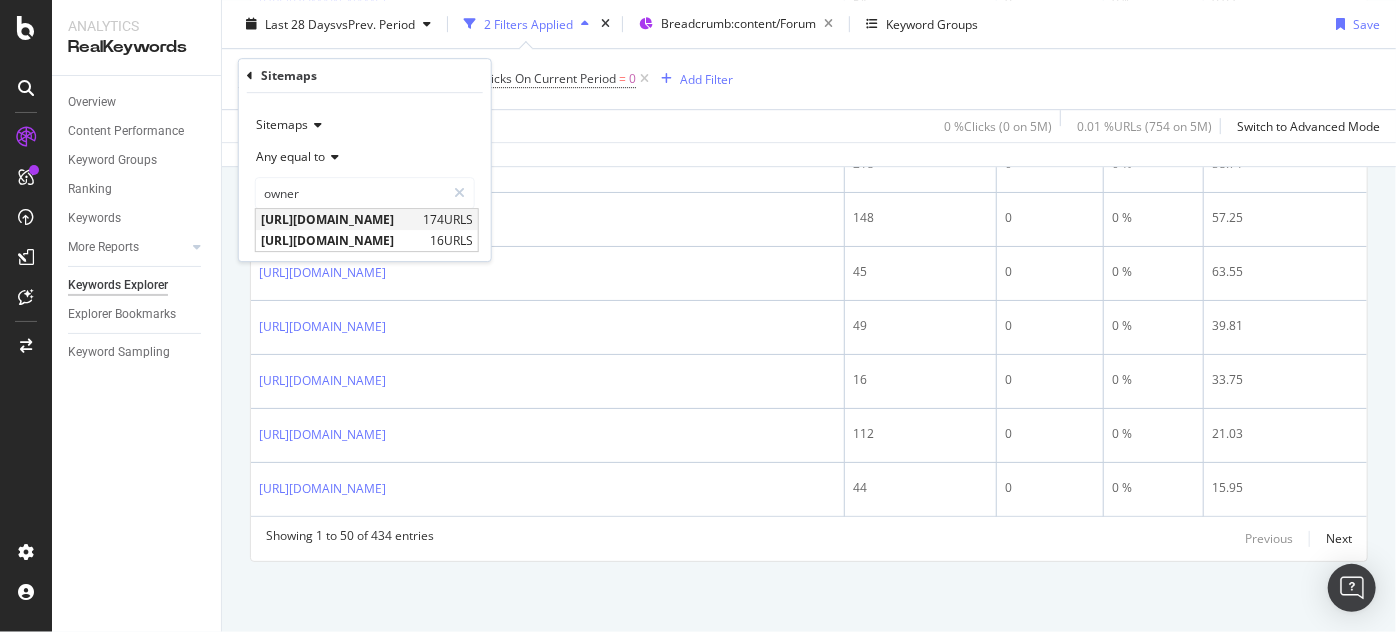 click on "[URL][DOMAIN_NAME]" at bounding box center (339, 219) 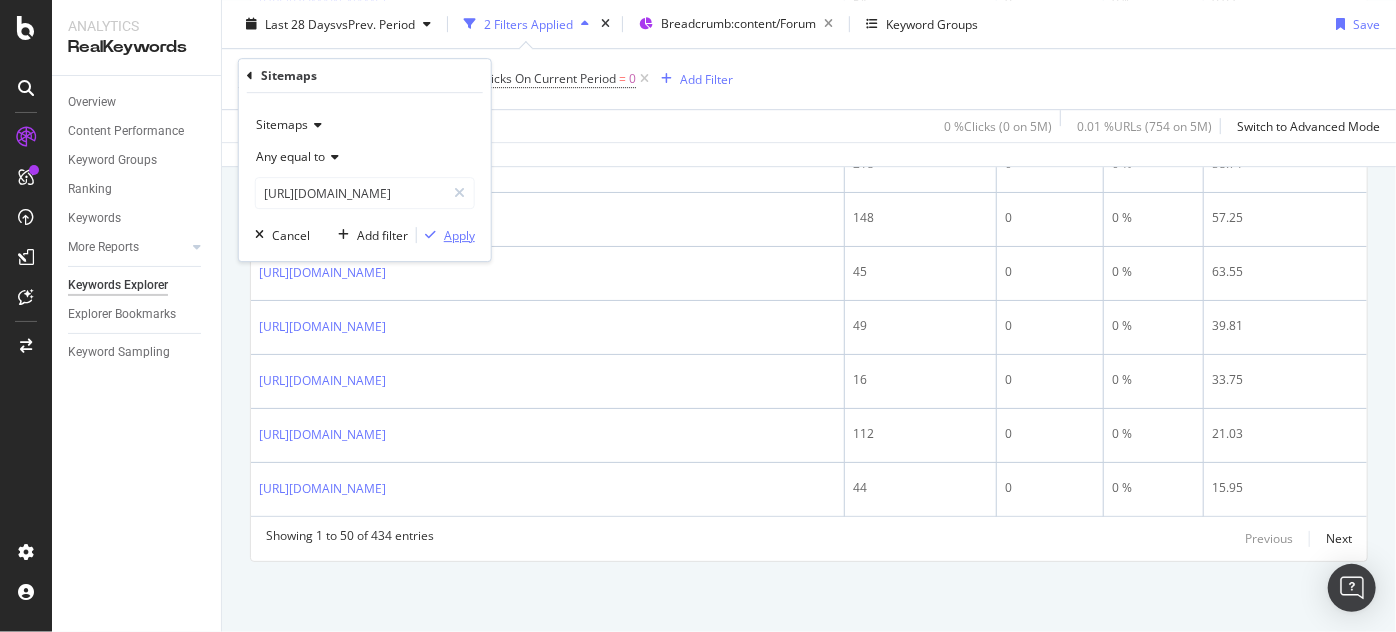 click on "Apply" at bounding box center [459, 235] 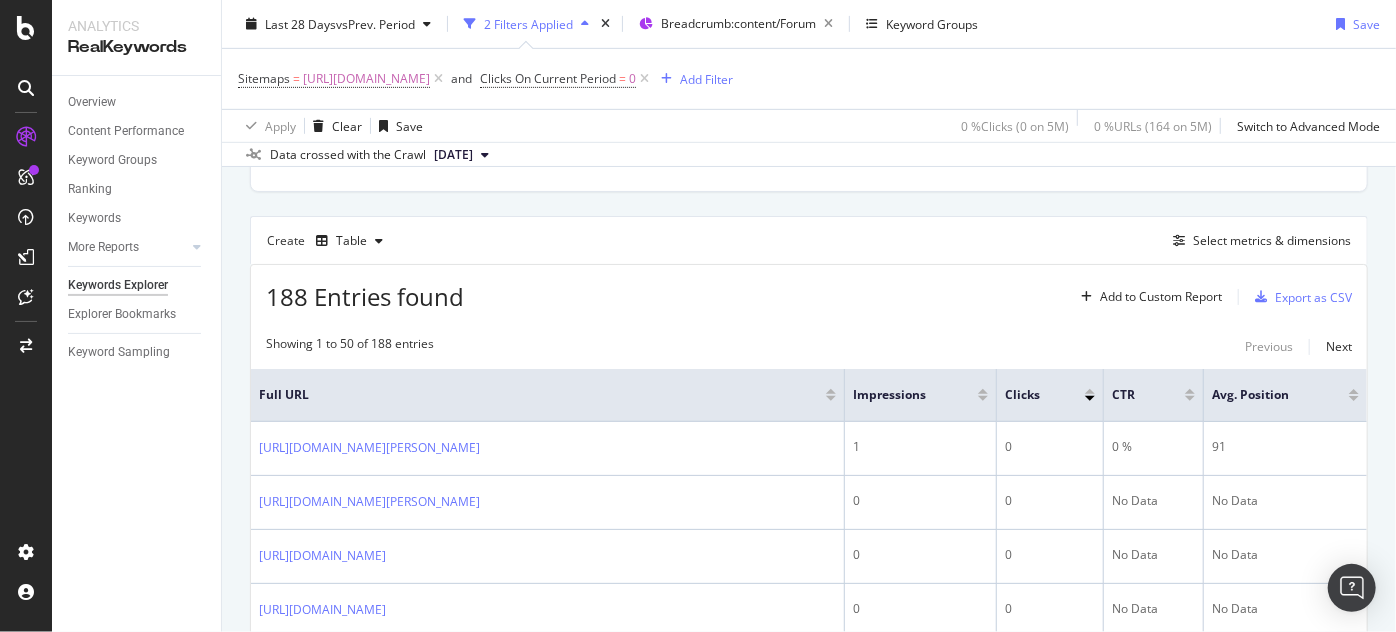 scroll, scrollTop: 3145, scrollLeft: 0, axis: vertical 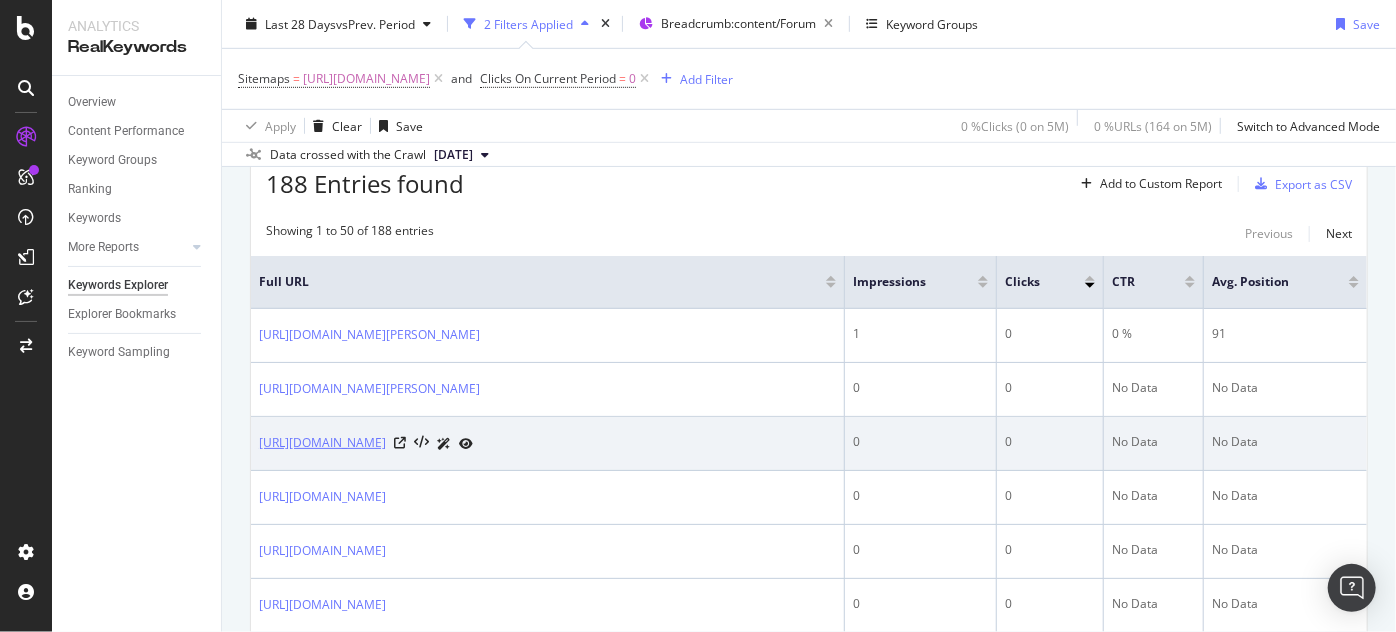 drag, startPoint x: 258, startPoint y: 315, endPoint x: 693, endPoint y: 471, distance: 462.12662 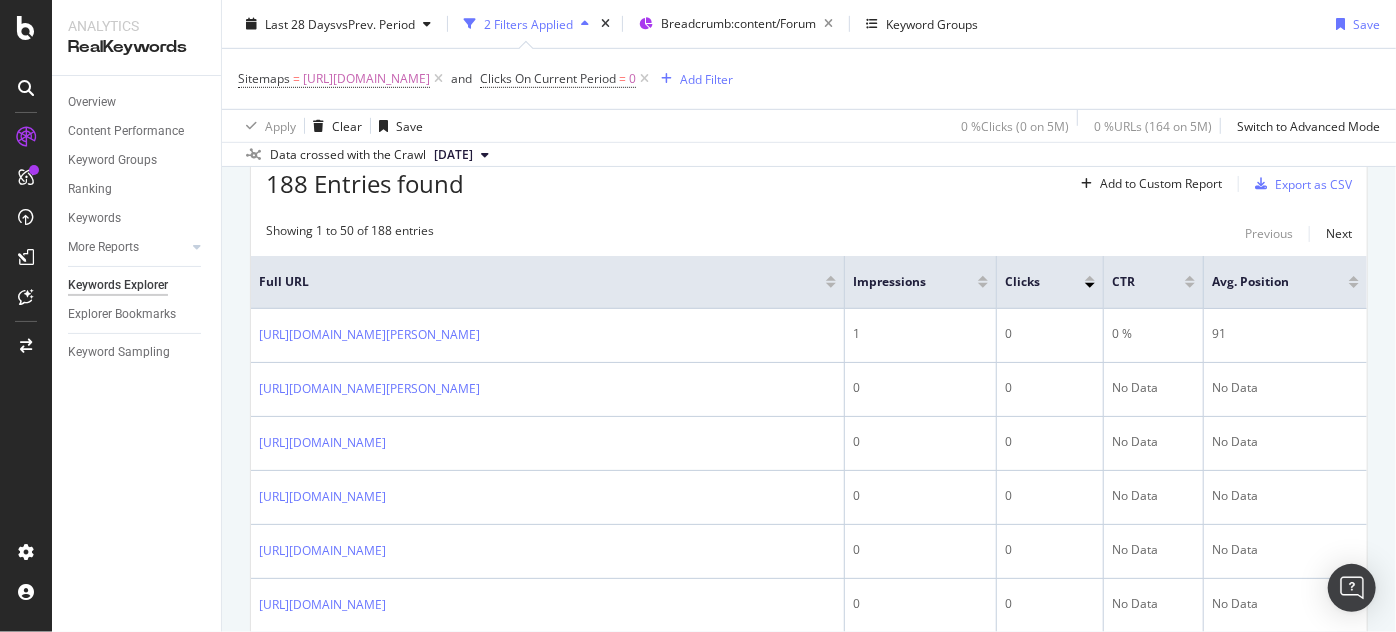 click at bounding box center (983, 285) 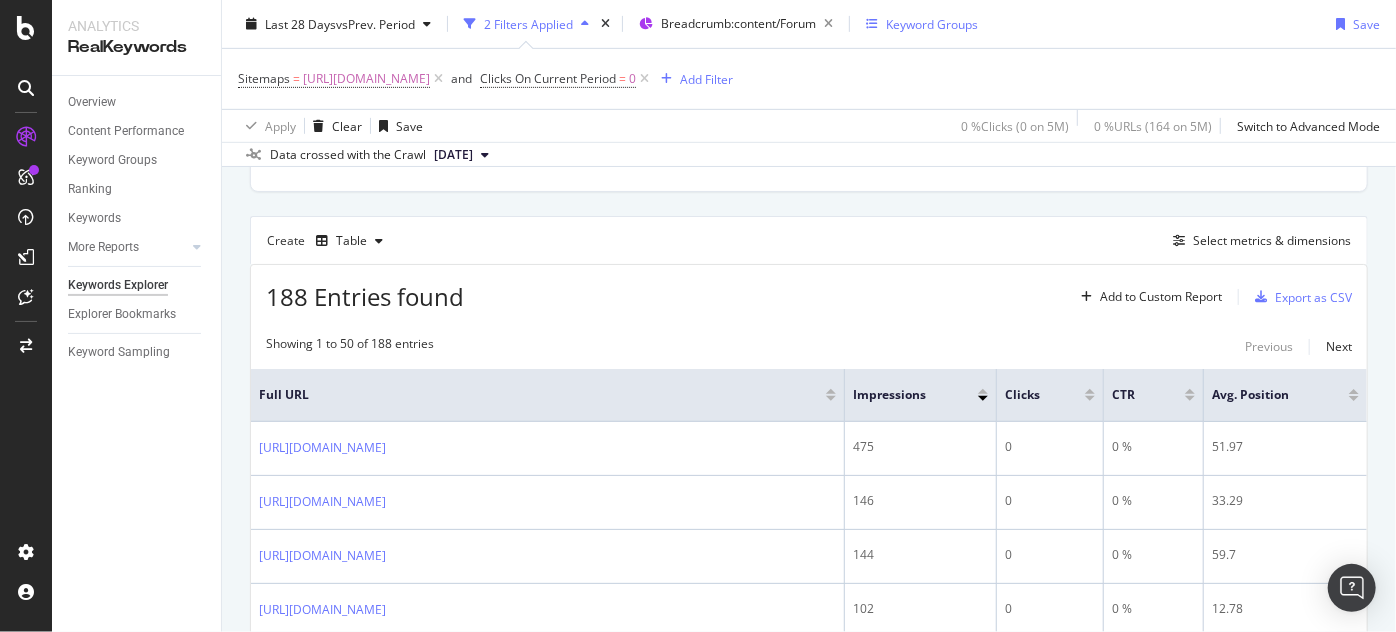 scroll, scrollTop: 613, scrollLeft: 0, axis: vertical 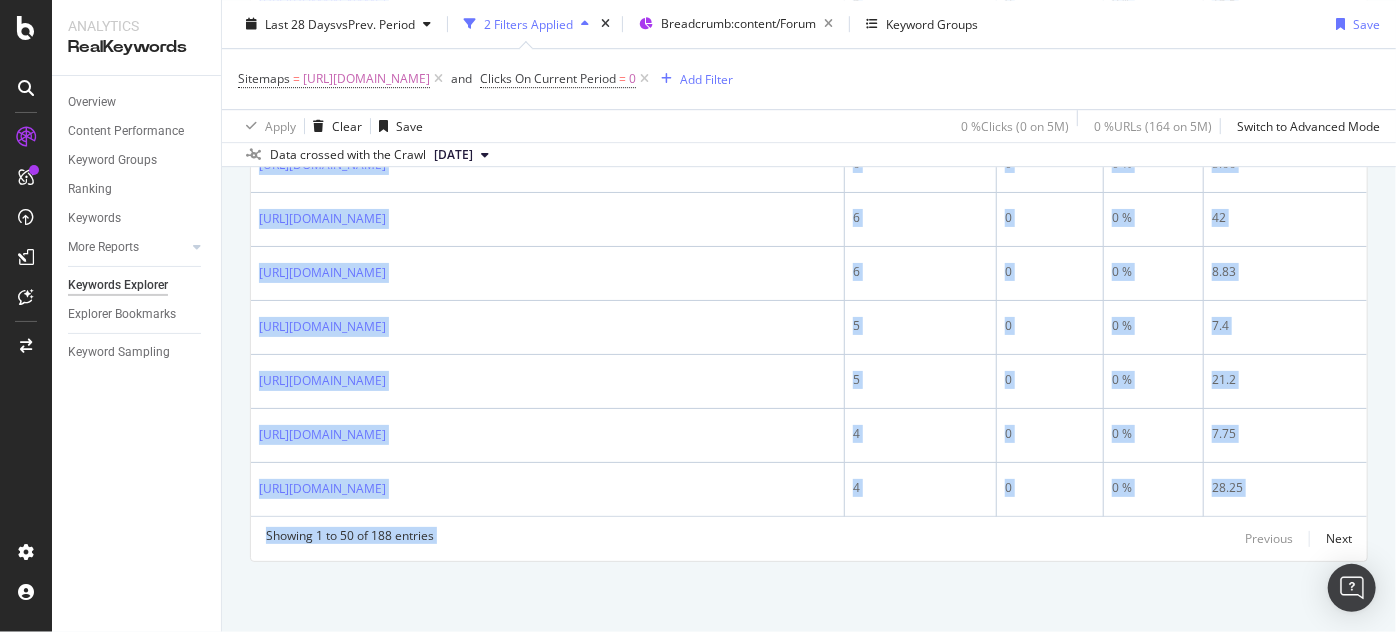 drag, startPoint x: 251, startPoint y: 314, endPoint x: 999, endPoint y: 674, distance: 830.12286 